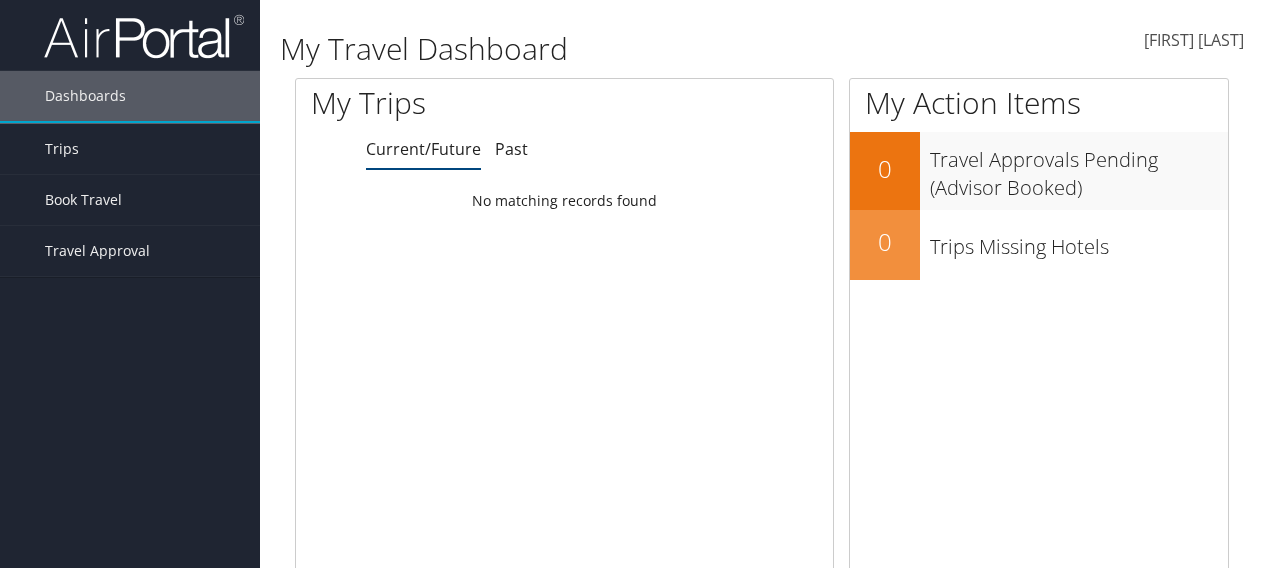 scroll, scrollTop: 0, scrollLeft: 0, axis: both 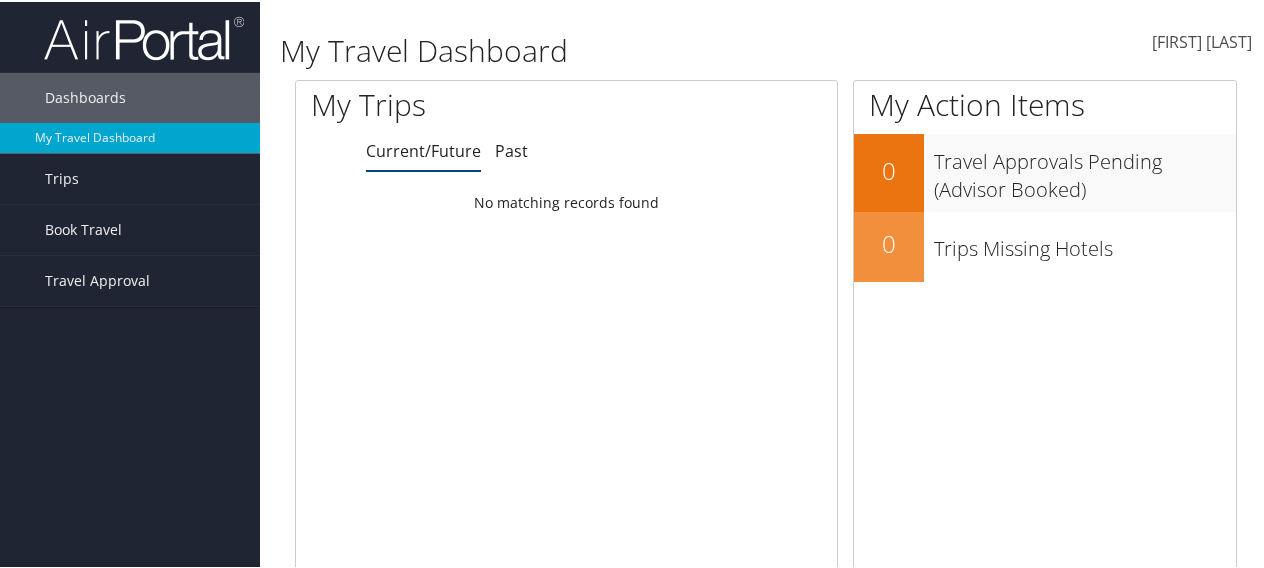 click on "[FIRST] [LAST]" at bounding box center [1202, 40] 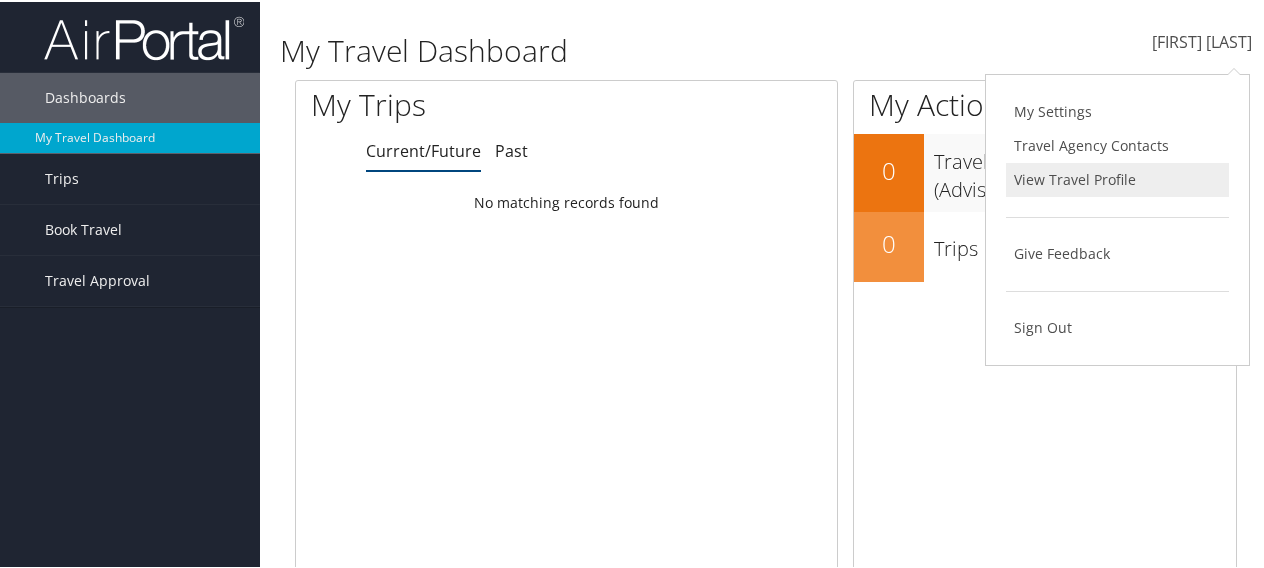 click on "View Travel Profile" at bounding box center (1117, 178) 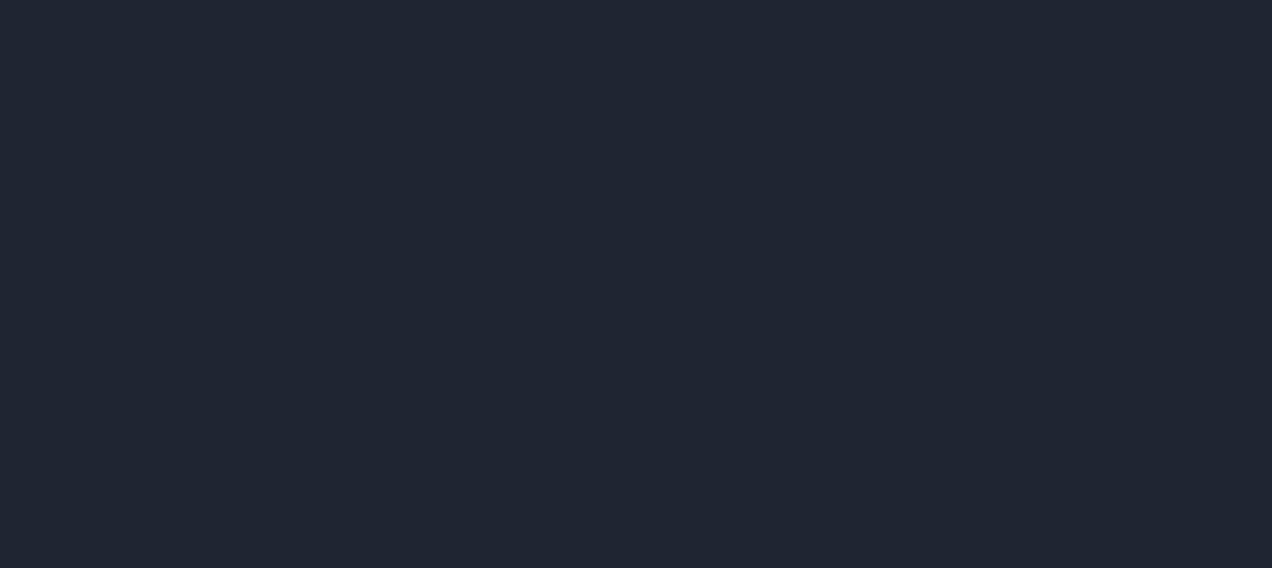 scroll, scrollTop: 0, scrollLeft: 0, axis: both 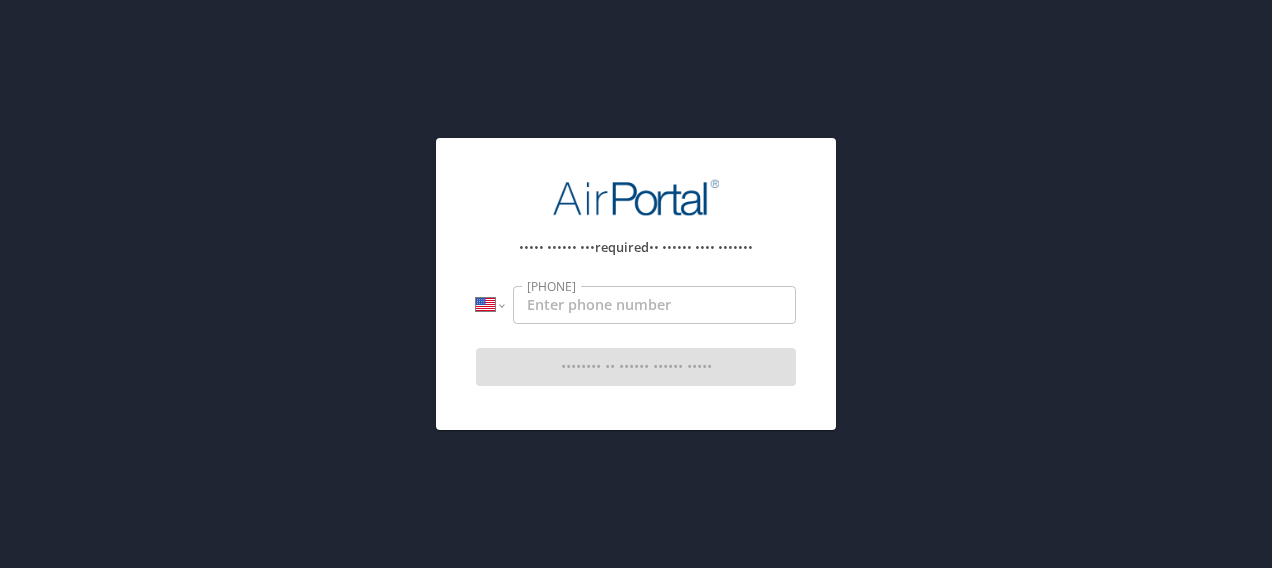 click on "[PHONE]" at bounding box center (654, 305) 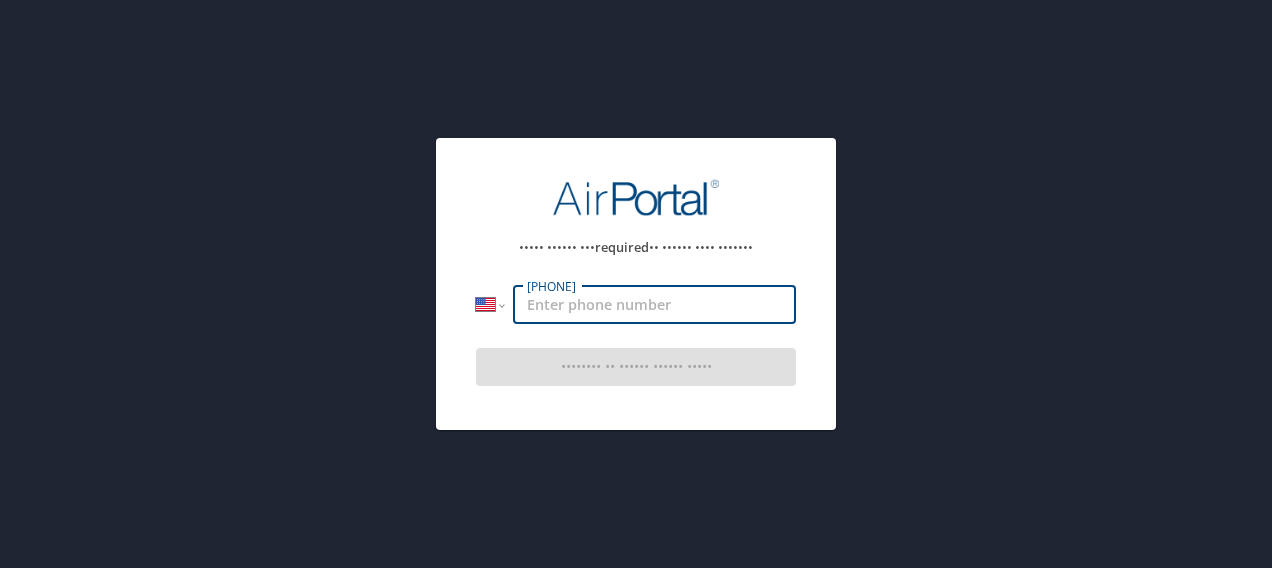 type on "[PHONE]" 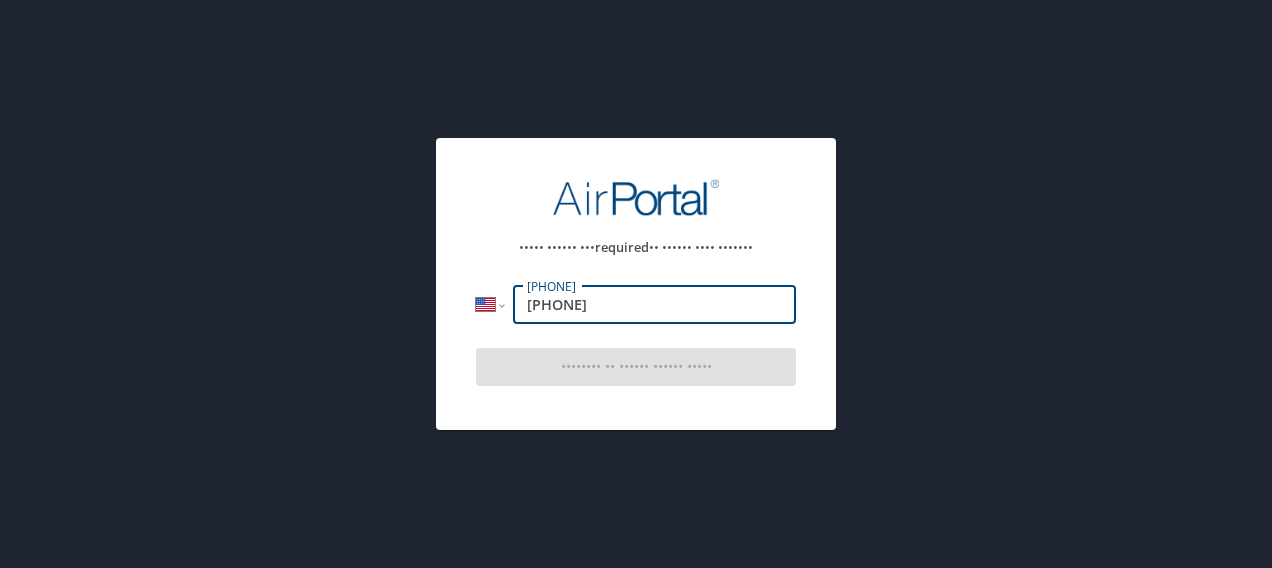 click on "[PHONE]" at bounding box center (654, 305) 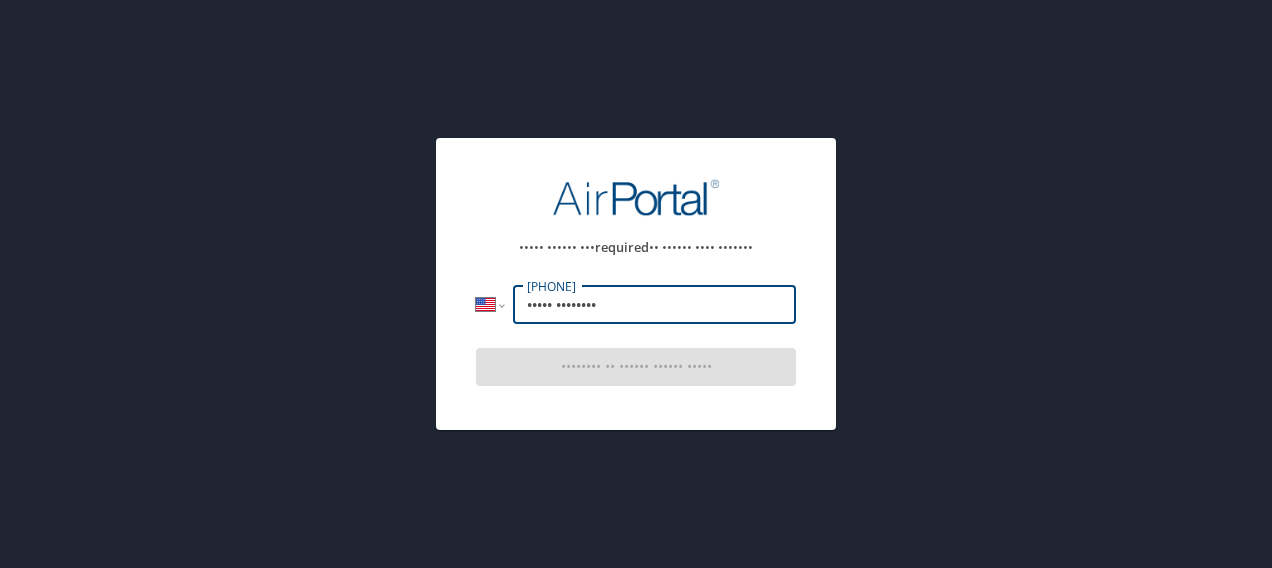 click on "••••• •••••• •••  ••••••••  •• •••••• •••• ••••••• ••••••••••••• ••••••••••• ••••• ••••••• ••••••• ••••••• •••••••• ••••• ••••••• •••••• •••••••• ••••••• ••• ••••••• ••••••••• ••••••• ••••• ••••••••• •••••• ••••••••• ••••••• •••••••••• ••••••• ••••••• •••••••••• •••••••• ••••••• ••••••• •••••• ••••• ••••••• •••••• ••••••• •••••••• •••• ••••••••• ••• •••• •••••• ••• ••••••••••• •••••••• •••••• ••••••• •••••• ••••• ••••••••• •••••• •••••••••• •••••••• ••••••• •••• ••••• ••••••• •••••••• •••••••• •••••• •••• ••••• •••••• ••••••• ••••••• ••••••• •••••••• •••• ••••• ••••• ••••••••• •••••• ••••• ••••••••• ••••••• •••••••• ••••••• ••••• •••••• •••••••••• •••••••• •• ••• •••• ••••••• ••••• •••• •••• •••••••• ••••••• •••• ••••••• •••••• ••••• •••••••• ••••••• •••••••• •••••••• ••••••••• •••••••• ••••••• ••••• •• •••••••• •••••••••• •••••• ••••••• ••••••• •••••••• •••••••• ••••••• ••••• ••••••• ••••••••• •••••• •• •••••••••• •••• ••••••• •••••• •••••• •••••• •••••• ••••••••• ••••• •••••• ••••••• ••••••• ••••• ••••••" at bounding box center (636, 284) 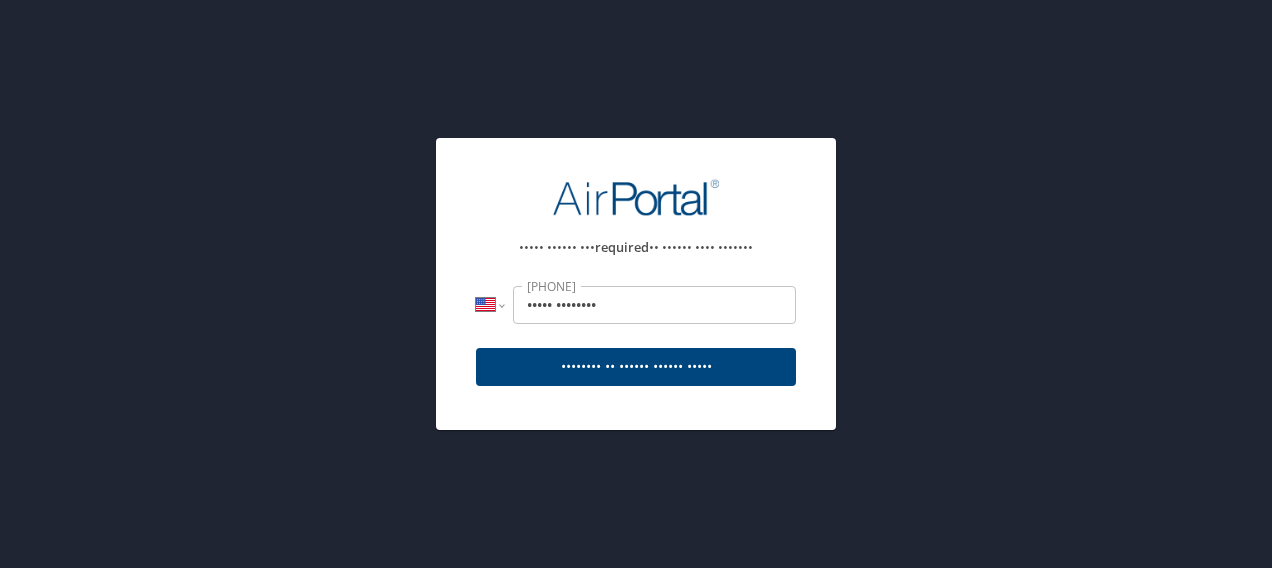 click on "•••••••• •• •••••• •••••• •••••" at bounding box center [636, 366] 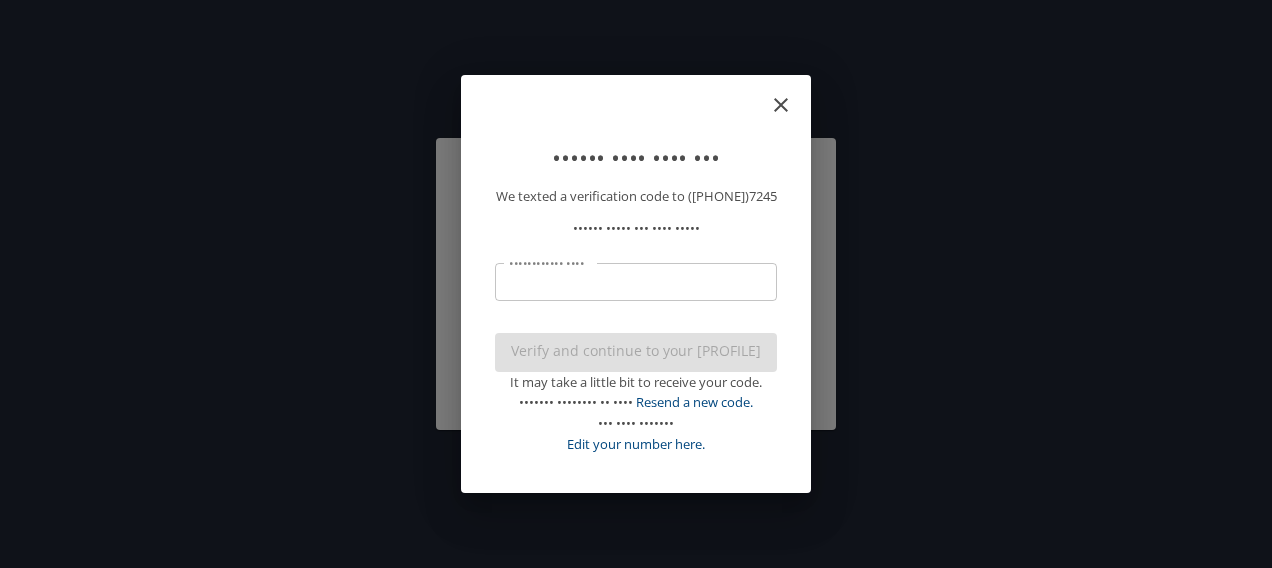 click on "•••••••••••• ••••" at bounding box center (636, 282) 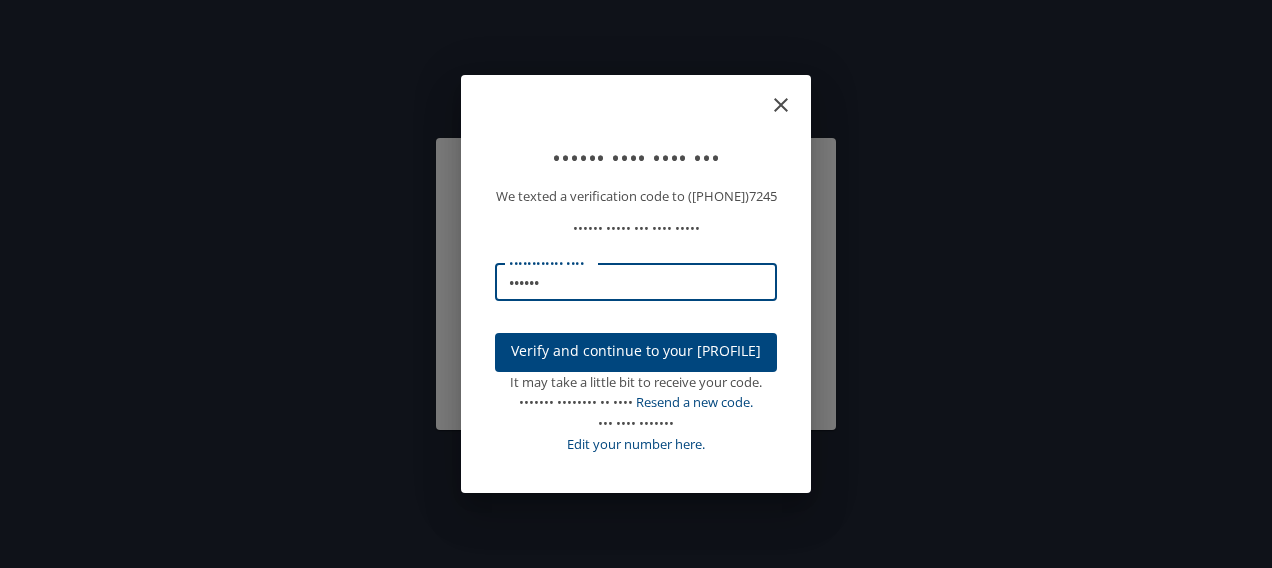 type on "••••••" 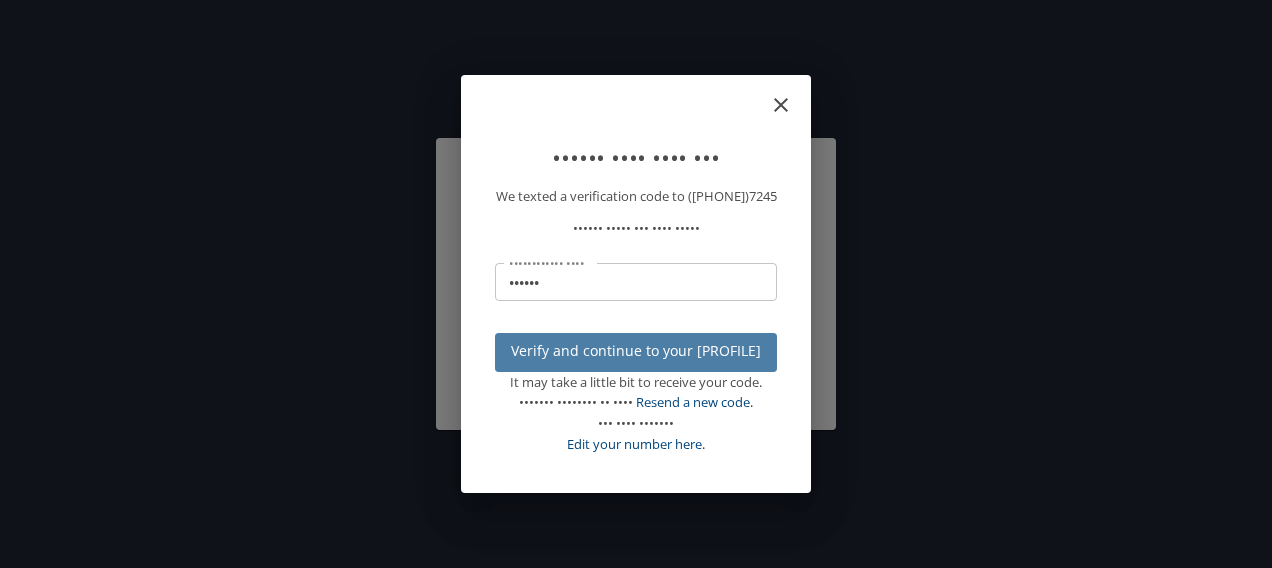 click on "Verify and continue to your [PROFILE]" at bounding box center (636, 351) 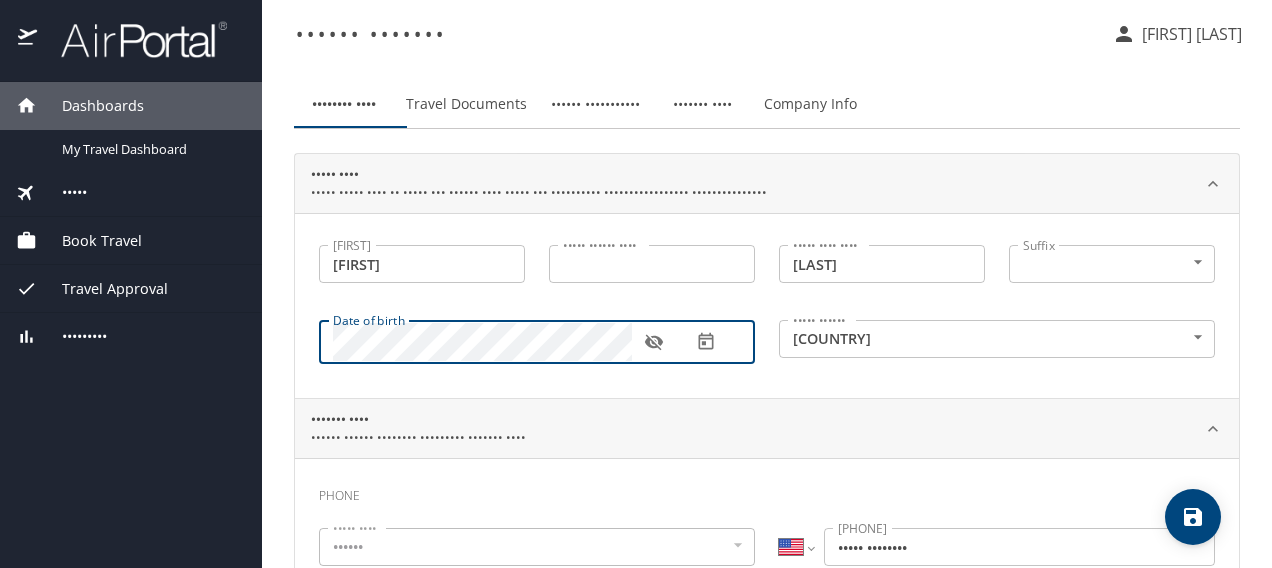 click on "•••••••••• •• •••••• ••••••••• ••••• ••••••• • •••••• ••••• •••• ••••• ••••• ••••••• ••••• •••• •••••• ••••••• ••••• ••••••• •••••••• ••••••• •••••• ••••••••••• •••••• ••••• •••••• •••••••• ••••••• •••• ••••••••• •••••••• ••••• •••••••• ••••• ••••••••• •••••• ••••••••• •••••• ••••••• •••••••• ••••• •••••••• •••• •••••• ••••••••• •••••• ••••••••••• ••••••• •••• ••••••• •••• ••••• •••• ••••• ••••• •••• •• ••••• ••• •••••• •••• ••••• ••• •••••••••• ••••••••••••••••• •••••••••••••••   ••••• ••••• •••• •••••••• ••••• ••••• ••••   ••••• •••••• •••• ••••• •••••• ••••   ••••• •••• •••• ••••• ••••• •••• ••••   •••••• • ••••••••••••• ••••••   •••• •• ••••• •••• •• •••••   ••••• •••••• ••••••••••• ••••••••••• ••••• •••••• ••••••• •••• •••••• •••••• •••••••• ••••••••• ••••••• •••• •••••   ••••• •••• •••••• •••••• ••••• ••••   ••••••••••••• ••••••••••• ••••• ••••••• ••••••• ••••••• •••••••• ••••• ••••••• •••••• •••••••• ••••••• ••• ••••••• ••••••••• ••••••• ••••• ••••••••• •••••• ••••••••• ••••••• •••••••••• •••••••" at bounding box center [636, 284] 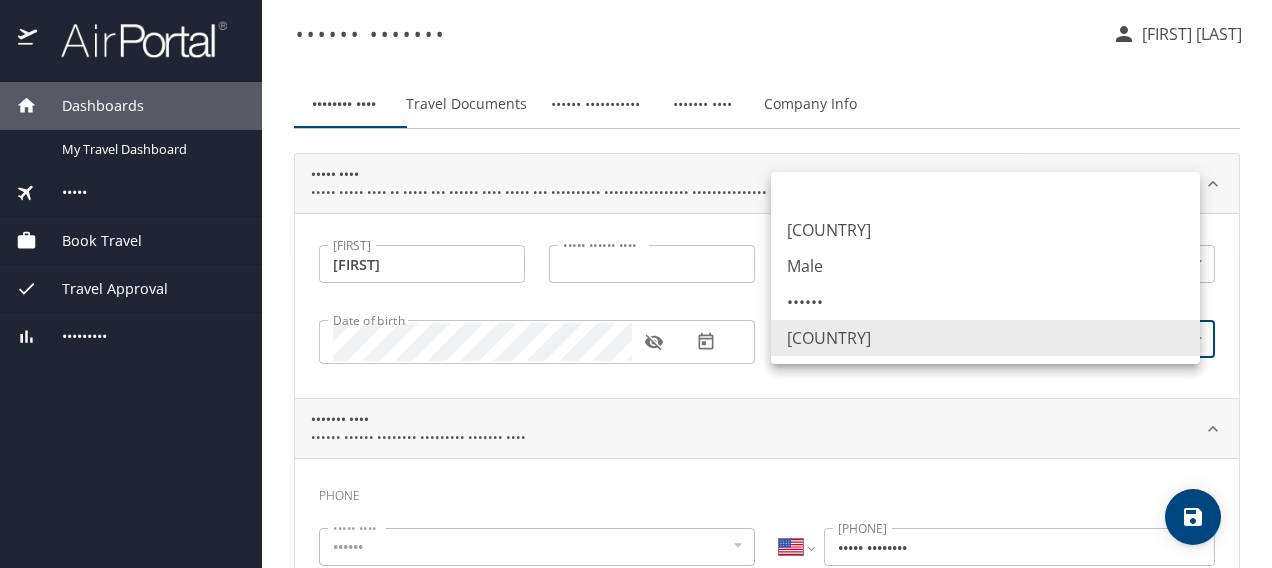 drag, startPoint x: 1184, startPoint y: 332, endPoint x: 860, endPoint y: 305, distance: 325.12305 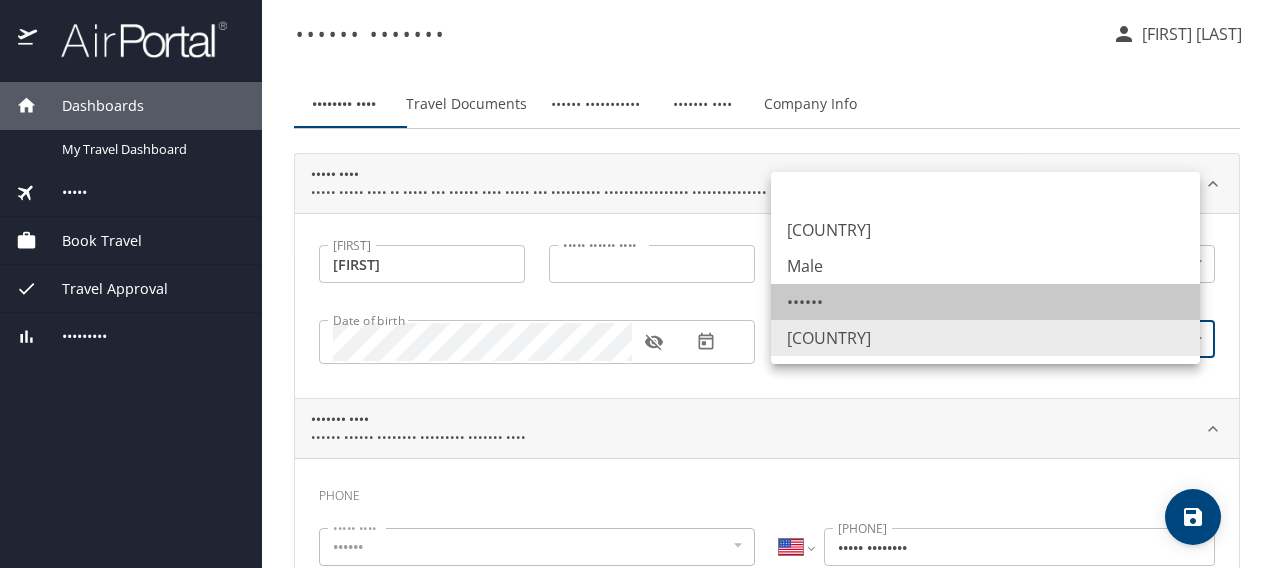click on "••••••" at bounding box center (985, 302) 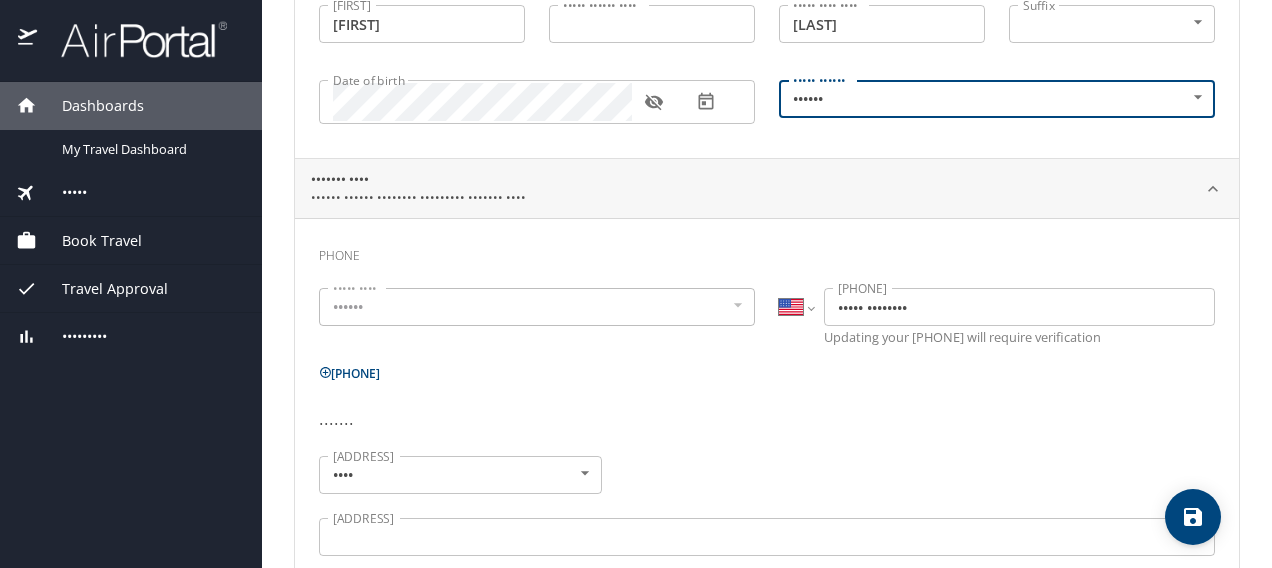 scroll, scrollTop: 280, scrollLeft: 0, axis: vertical 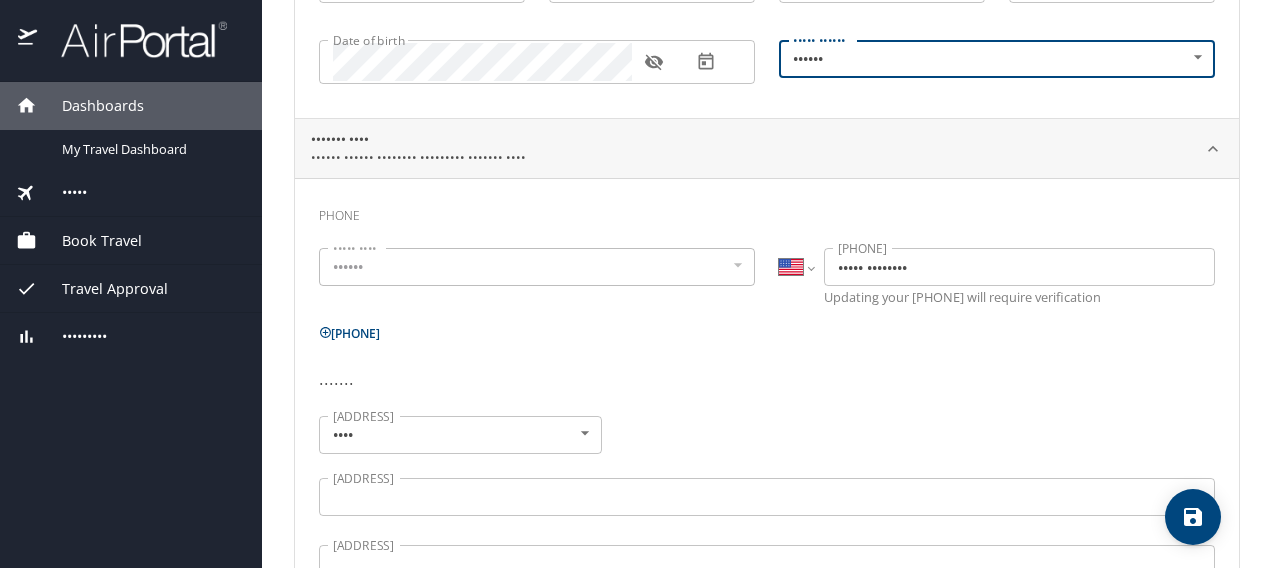 click on "[ADDRESS]" at bounding box center (767, 497) 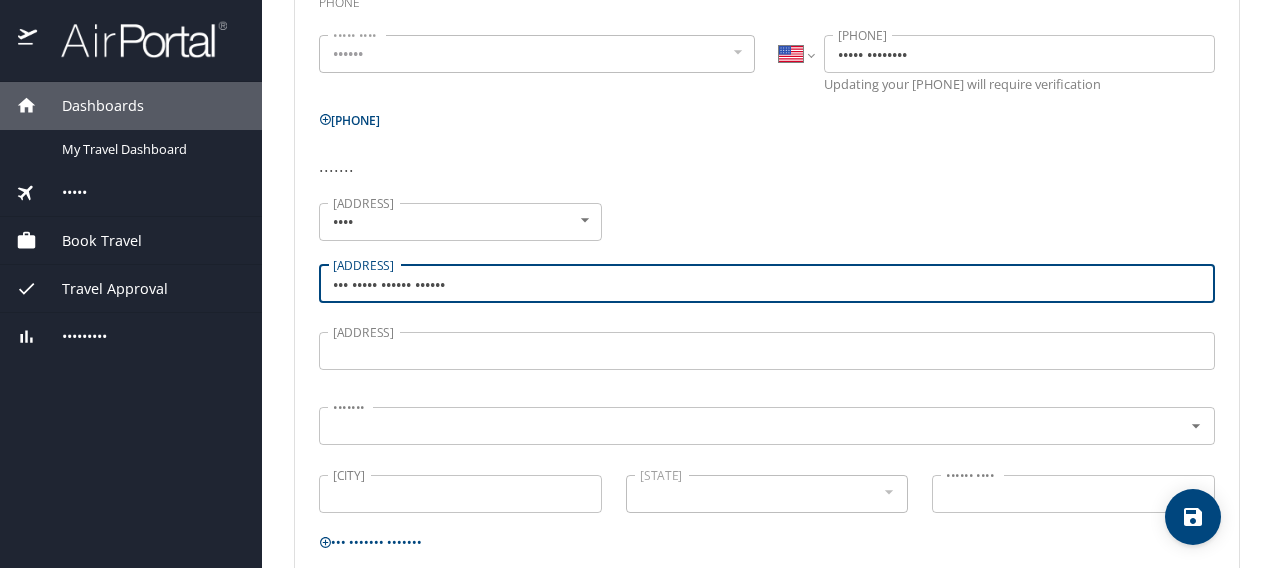 scroll, scrollTop: 560, scrollLeft: 0, axis: vertical 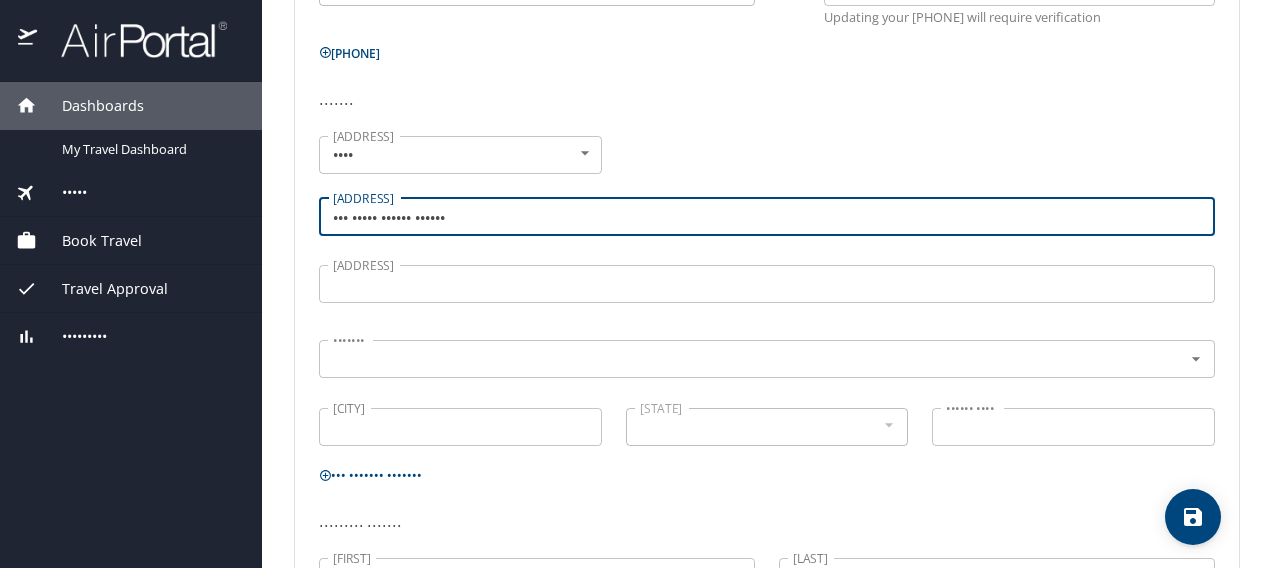 type on "••• ••••• •••••• ••••••" 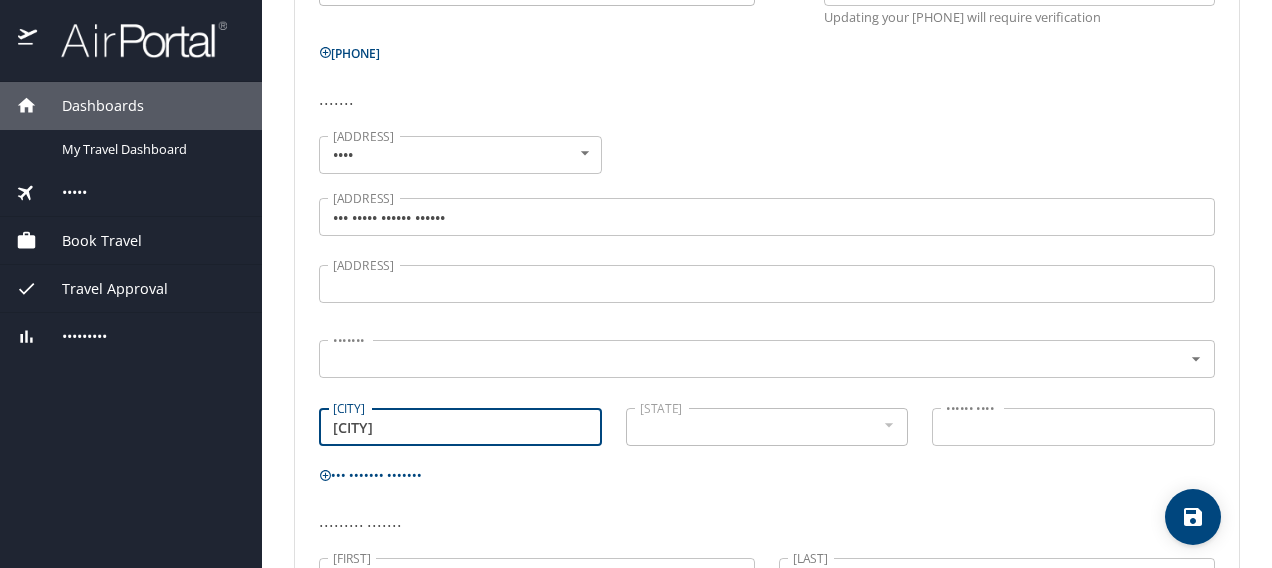 type on "[CITY]" 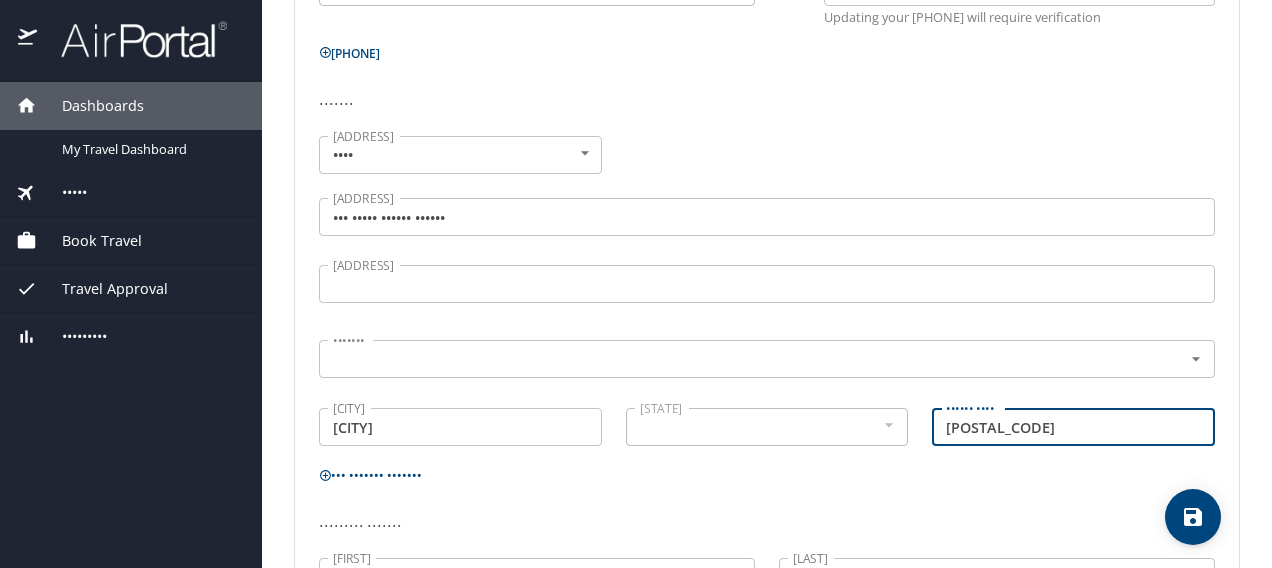 type on "[POSTAL_CODE]" 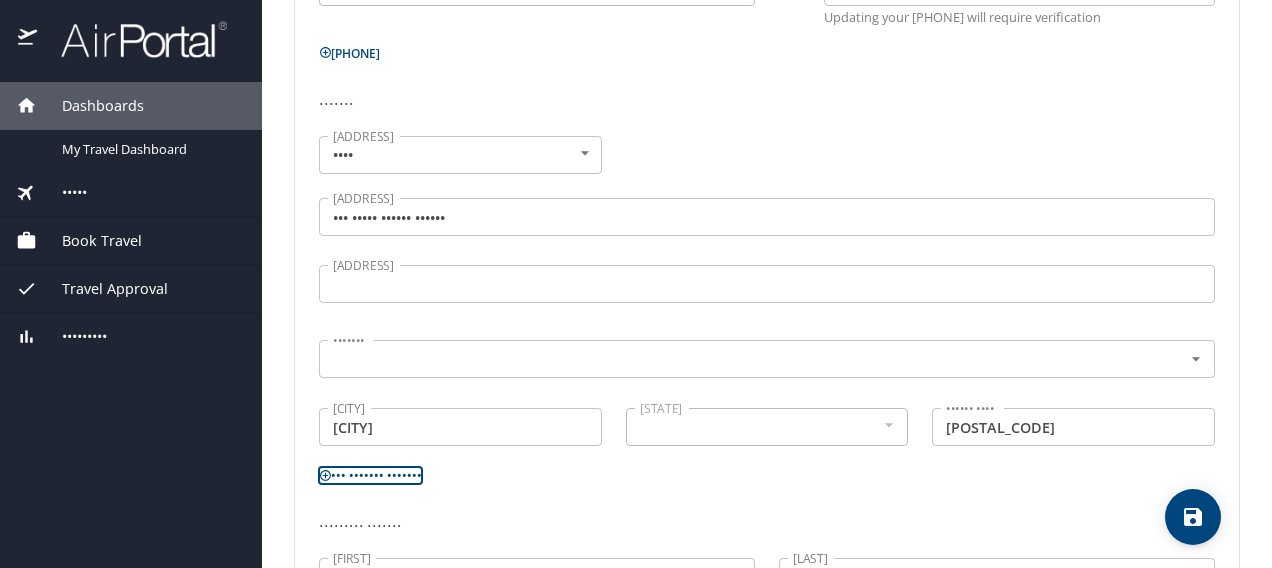 type 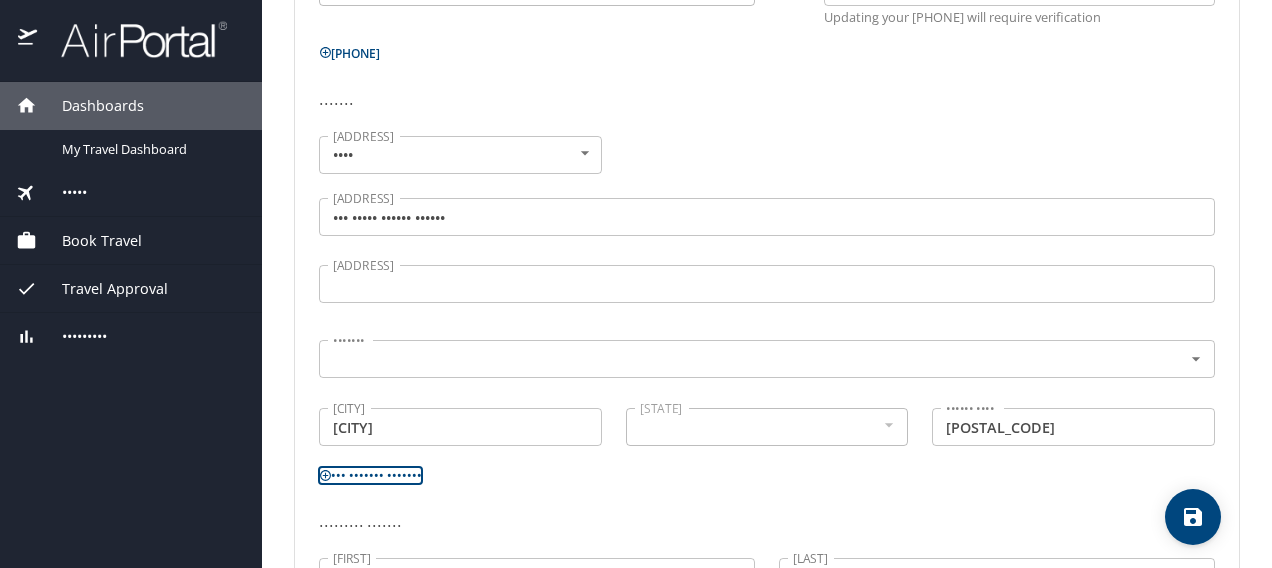 click at bounding box center [888, 425] 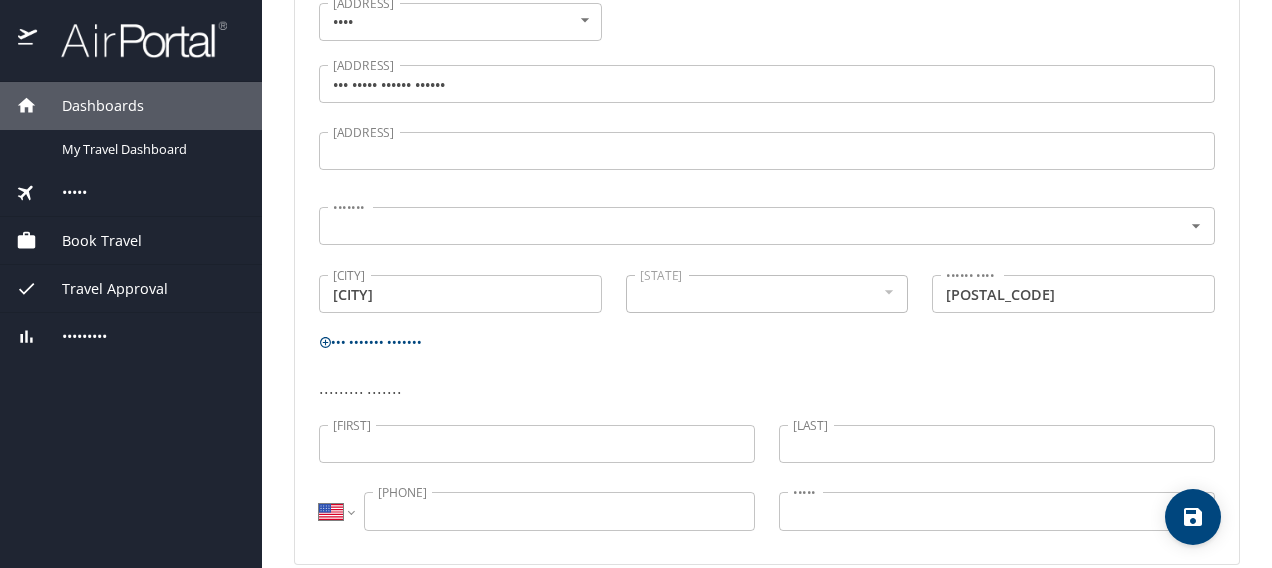 scroll, scrollTop: 718, scrollLeft: 0, axis: vertical 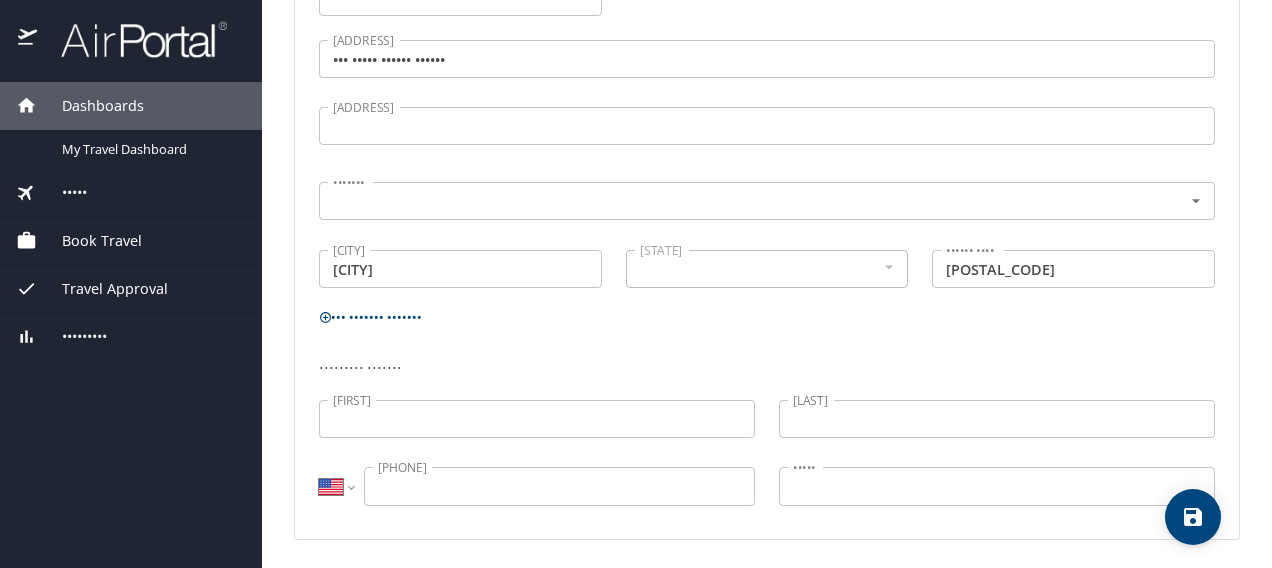 click at bounding box center (888, 267) 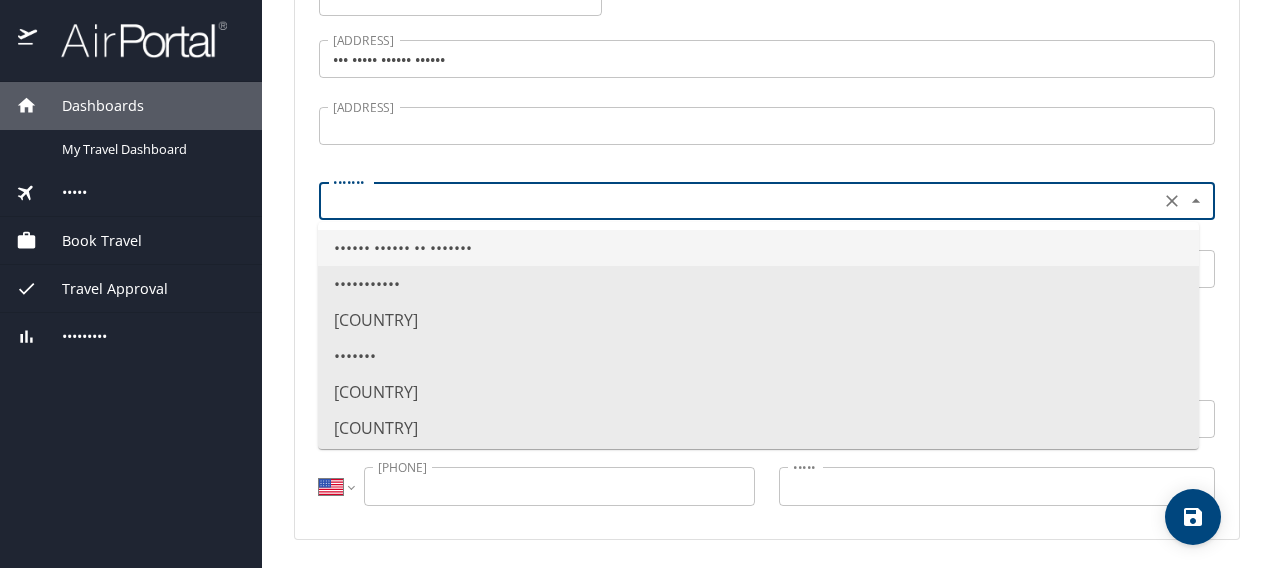 click at bounding box center (737, 201) 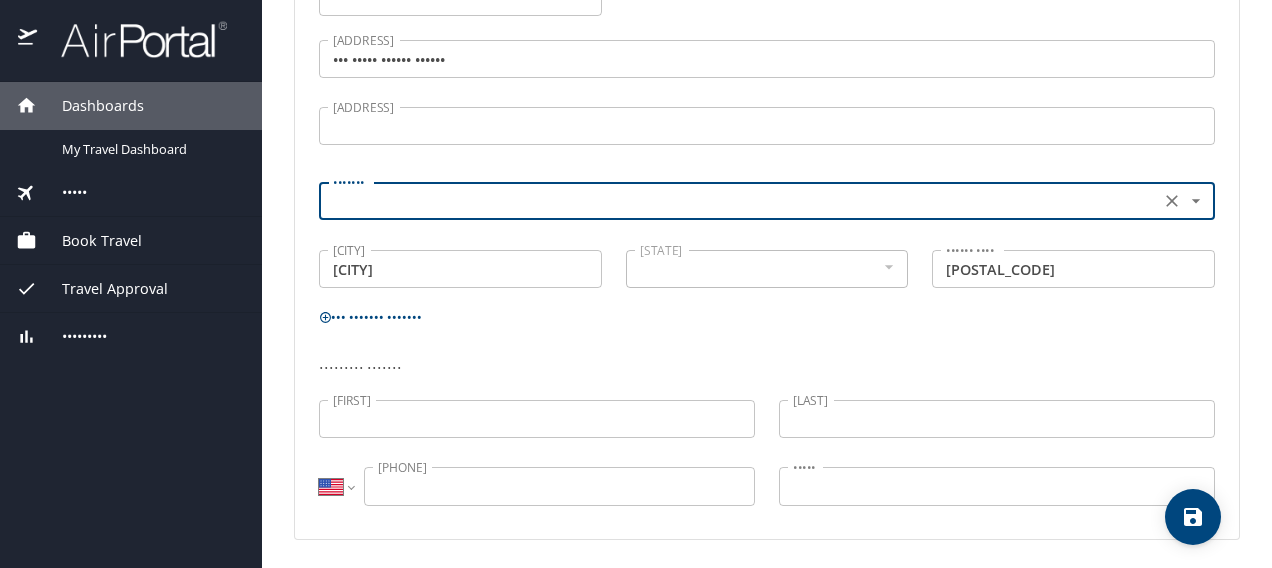 click at bounding box center (737, 201) 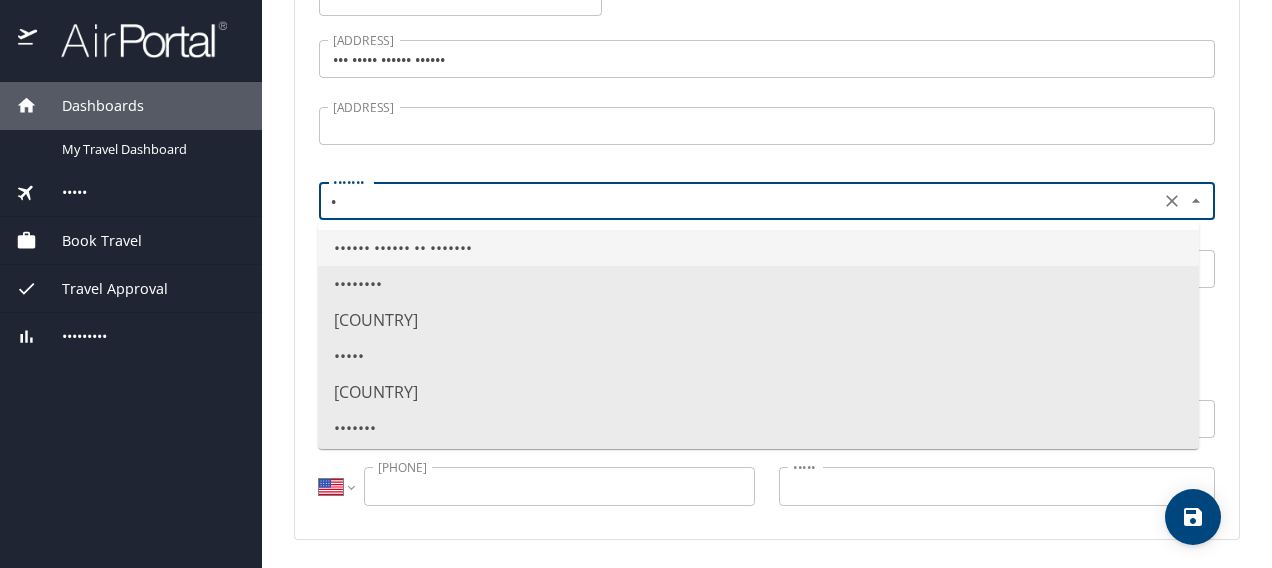 click on "•••••• •••••• •• •••••••" at bounding box center (758, 248) 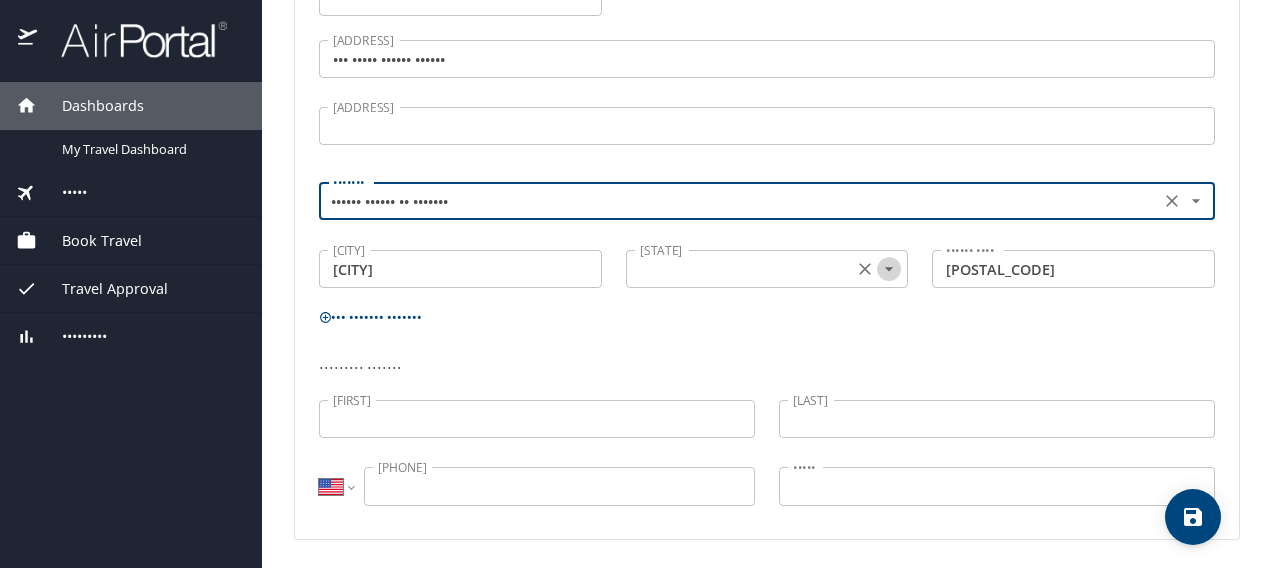 click at bounding box center (889, 269) 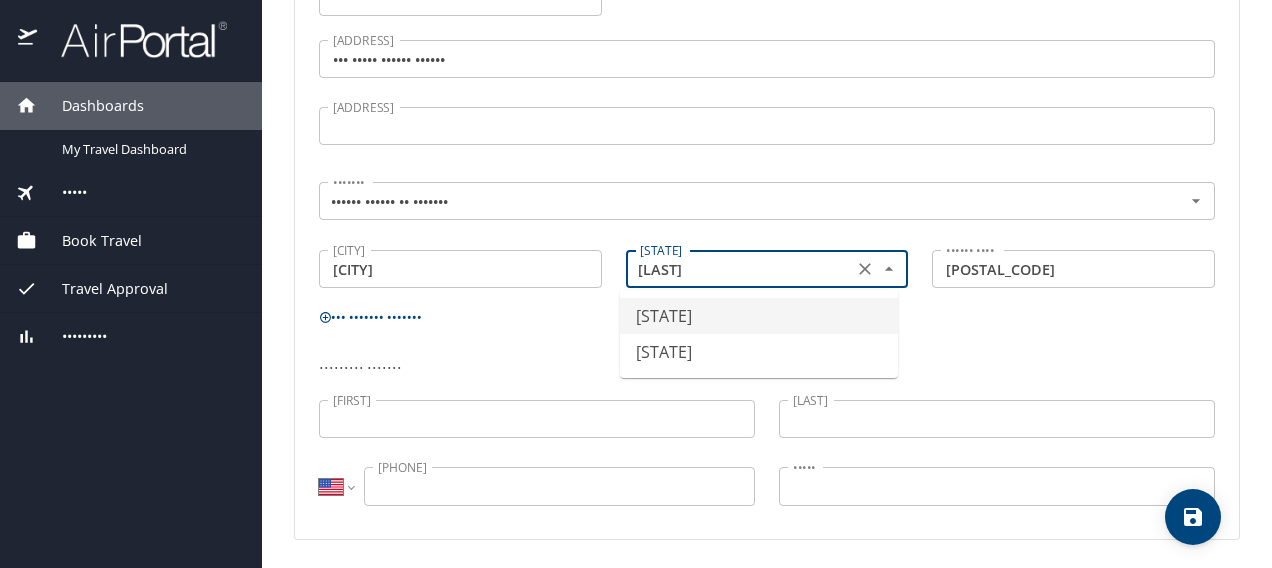 click on "[STATE]" at bounding box center (759, 316) 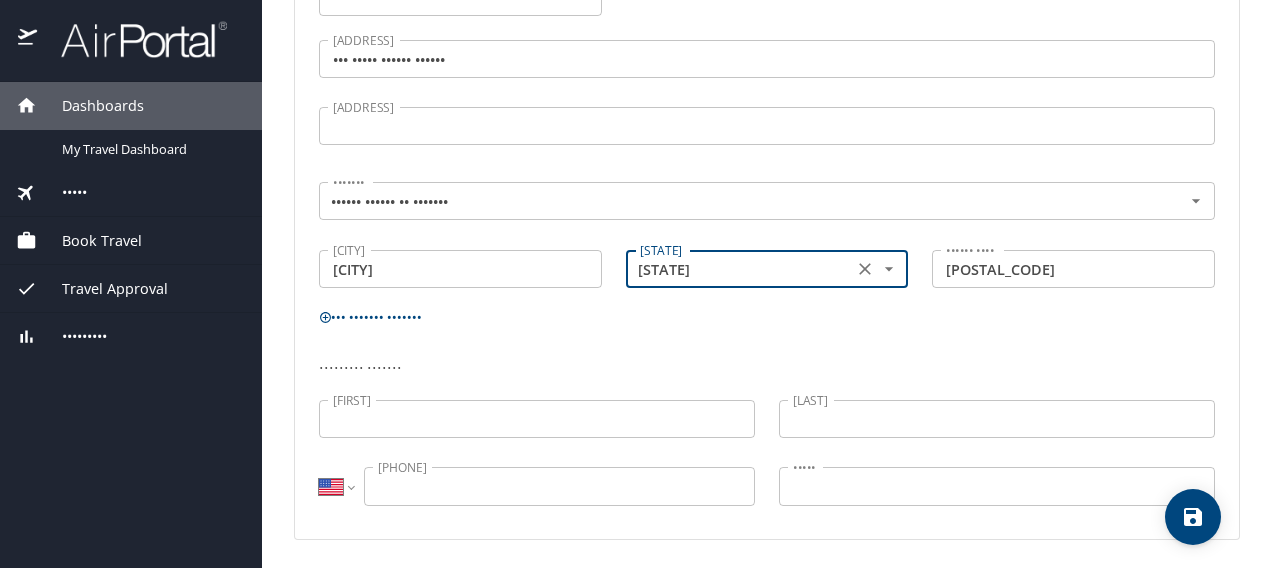 type on "[STATE]" 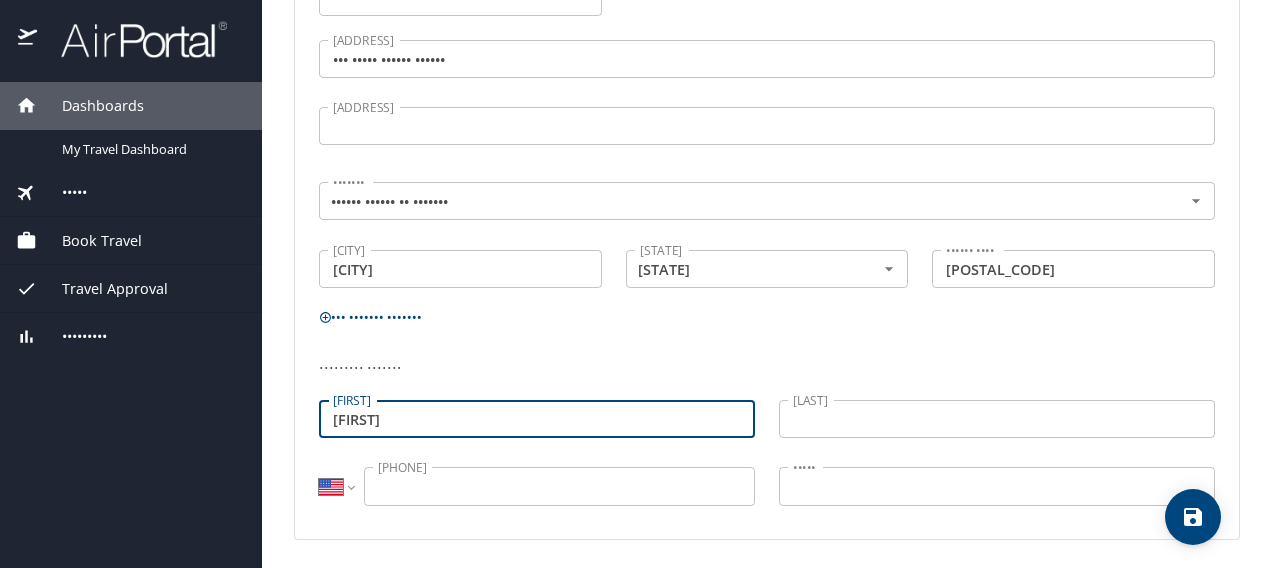 type on "[FIRST]" 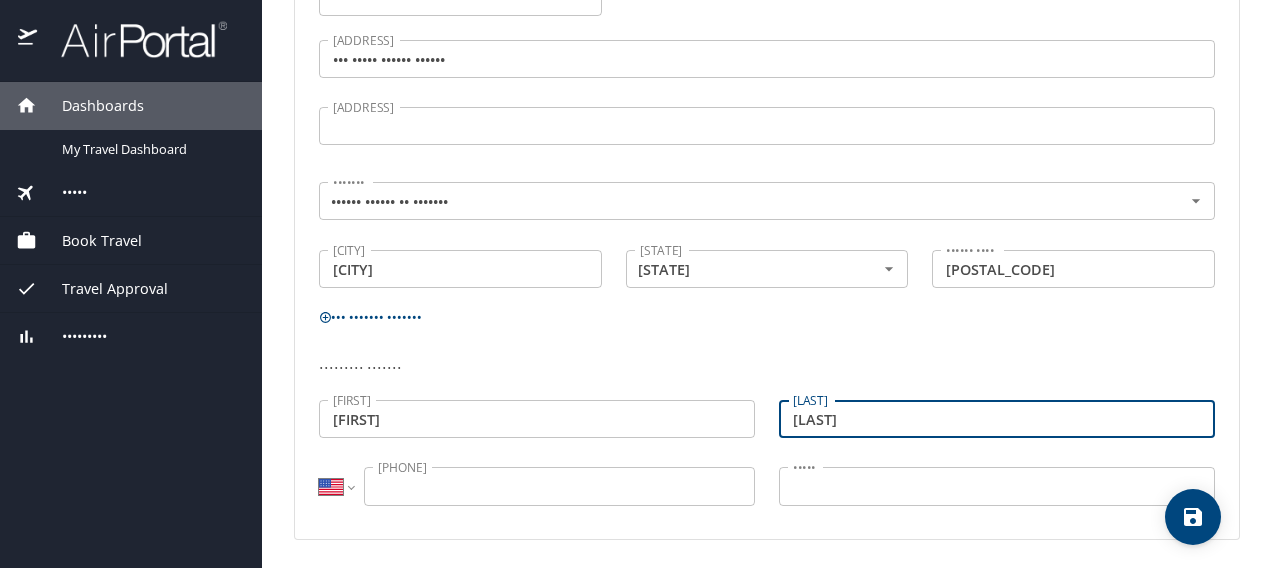 type on "[LAST]" 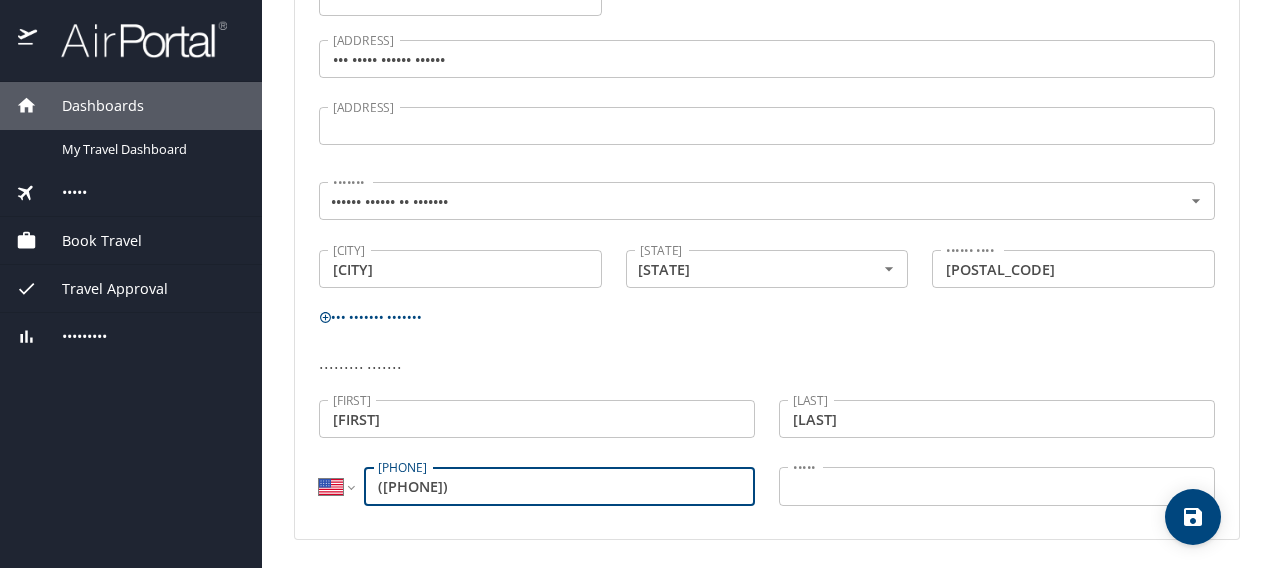 type on "([PHONE])" 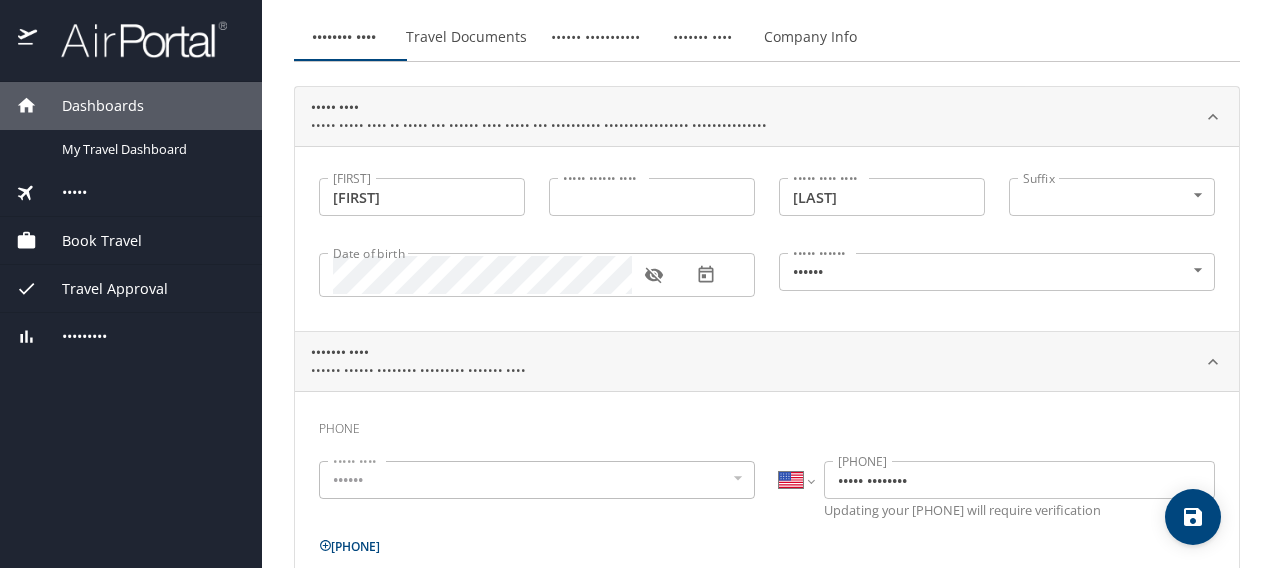 scroll, scrollTop: 20, scrollLeft: 0, axis: vertical 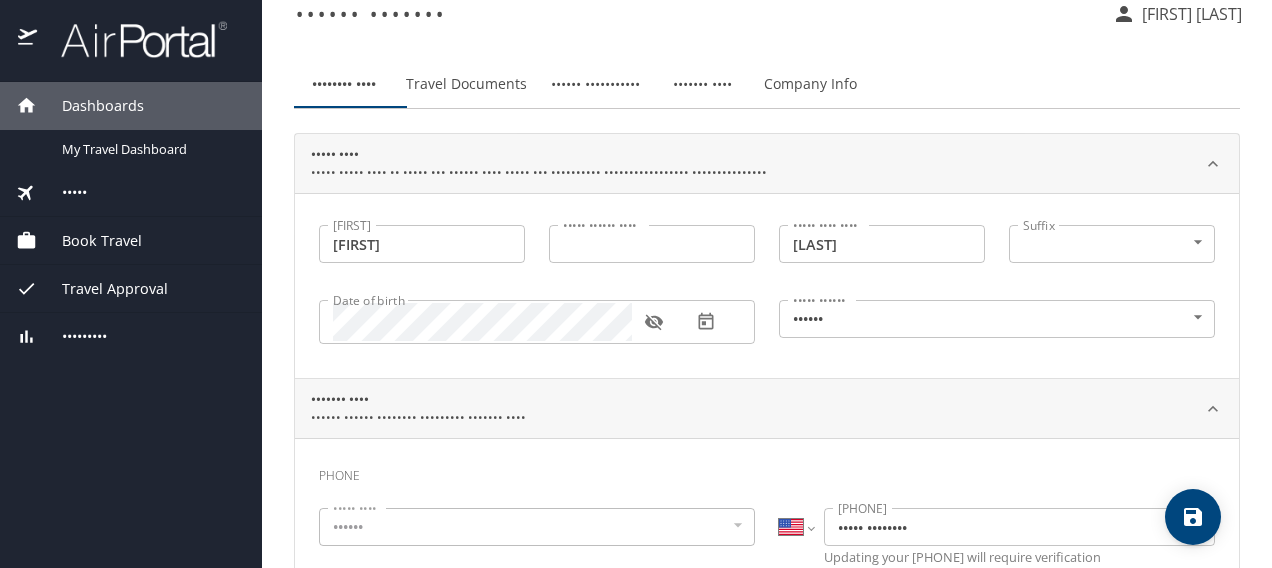 type on "••••••••••••••••••••" 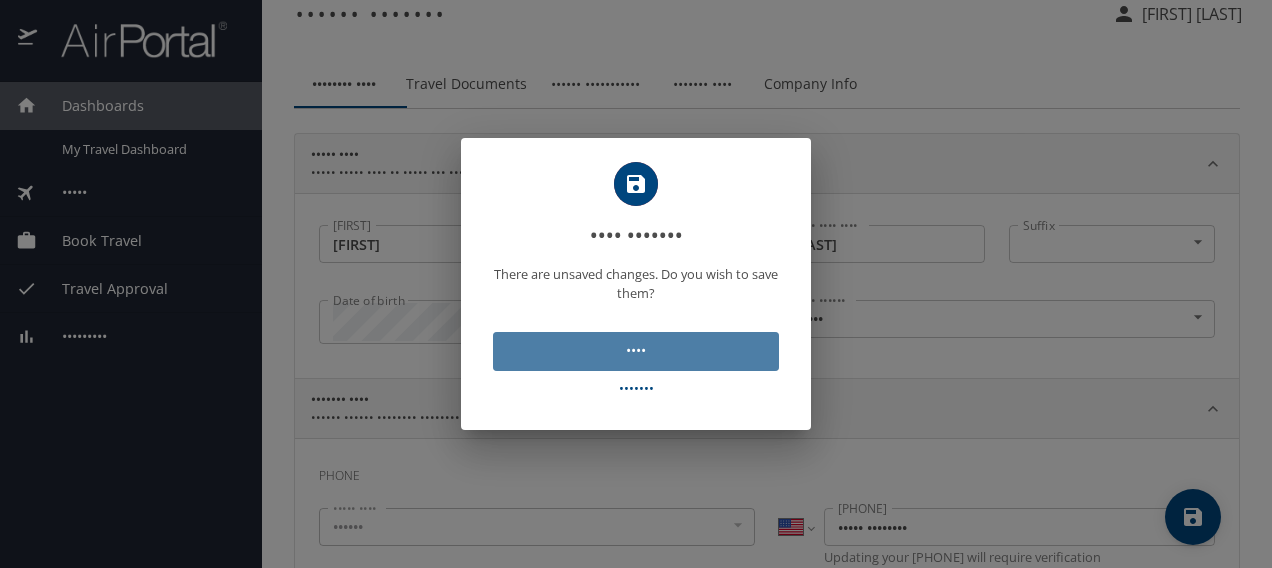 click on "••••" at bounding box center (636, 350) 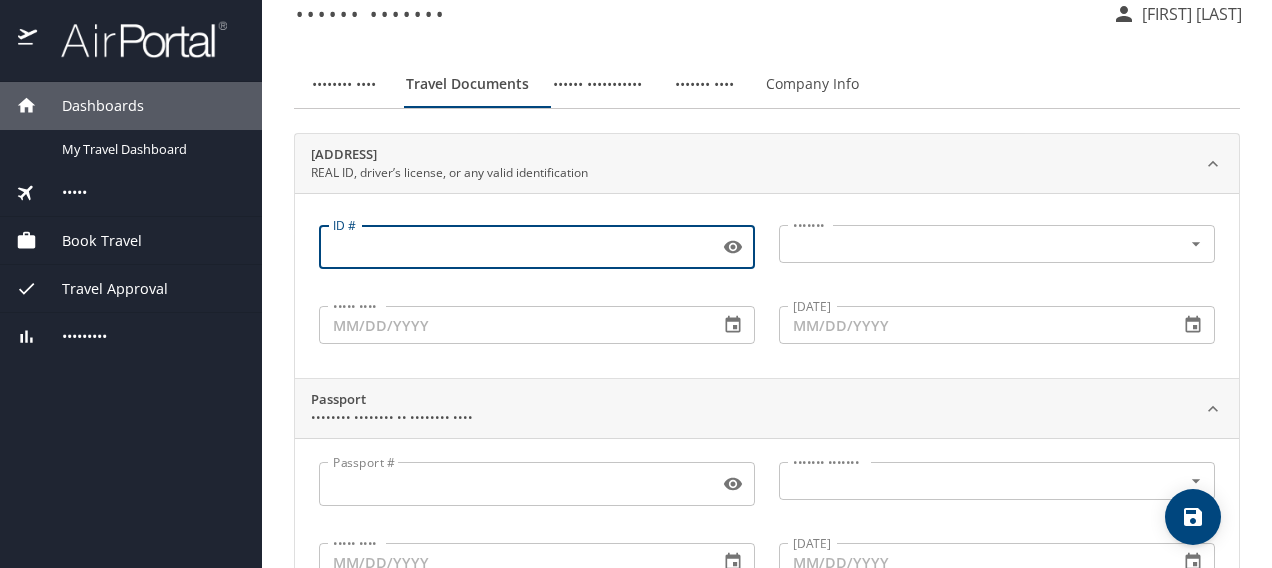 click on "ID #" at bounding box center (515, 247) 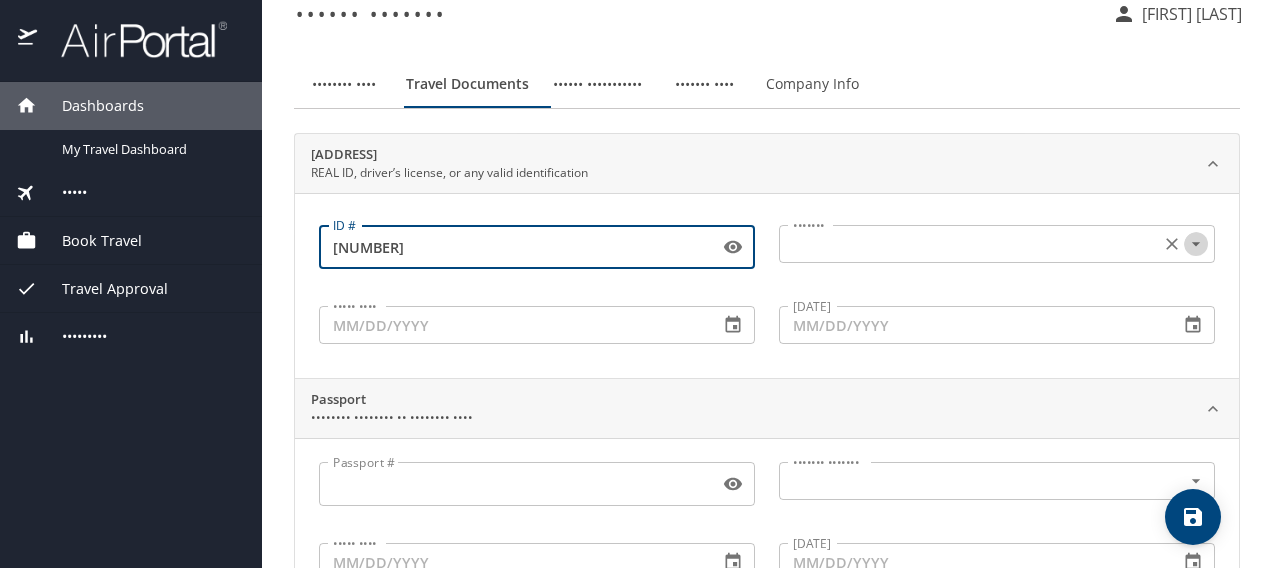 click at bounding box center (1196, 244) 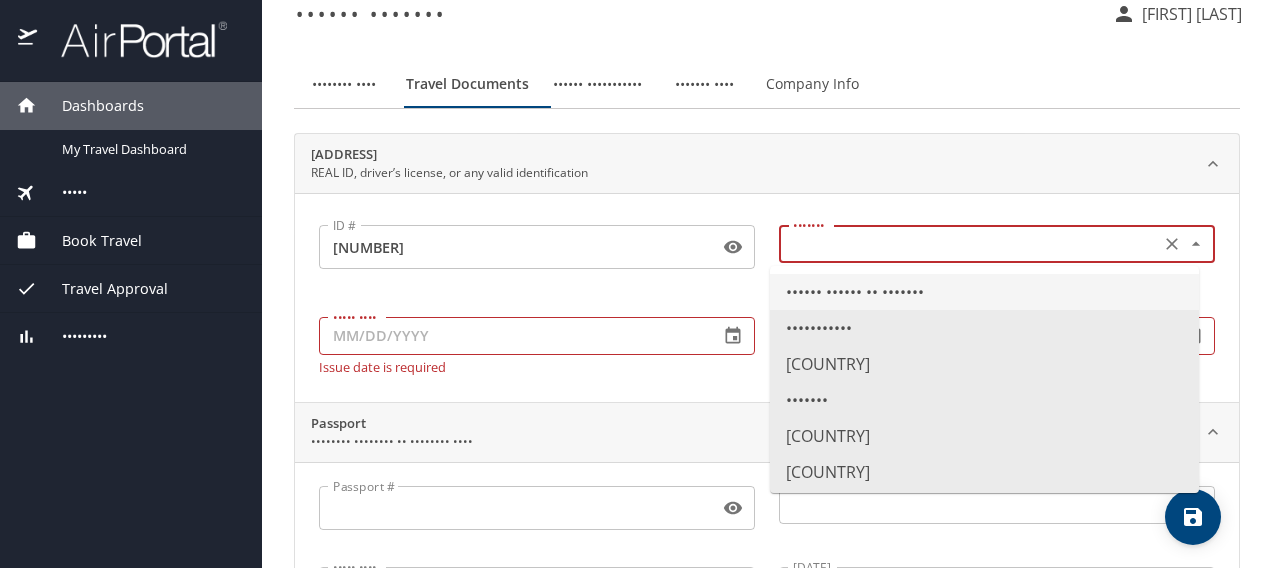 click on "•••••• •••••• •• •••••••" at bounding box center [984, 292] 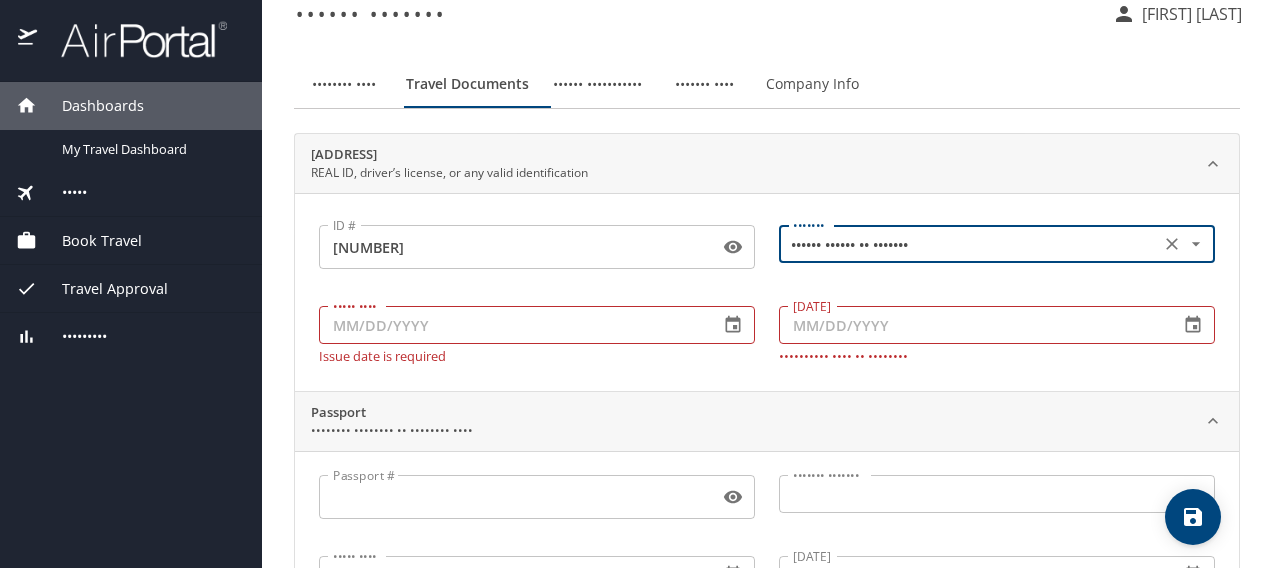 click on "••••• ••••" at bounding box center (511, 325) 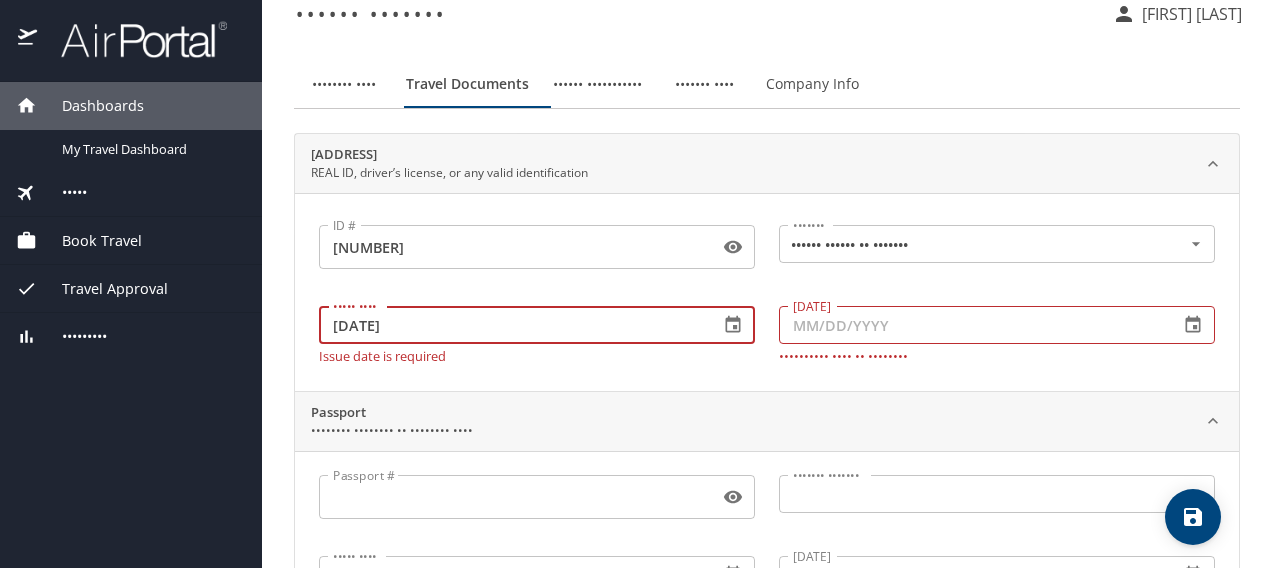 type on "[DATE]" 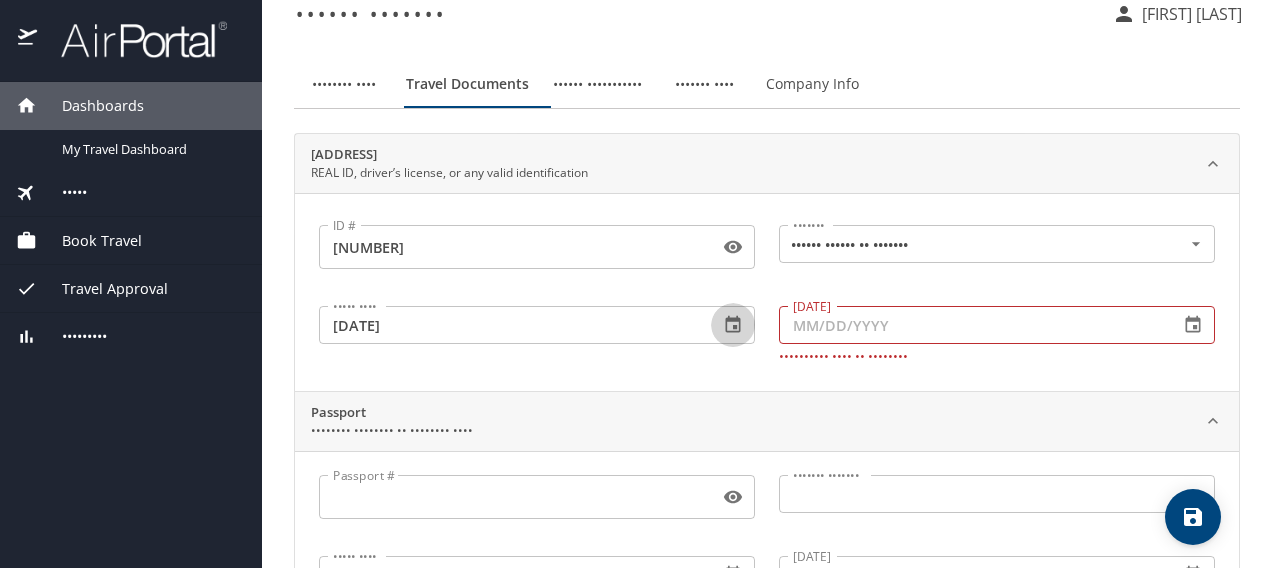 type 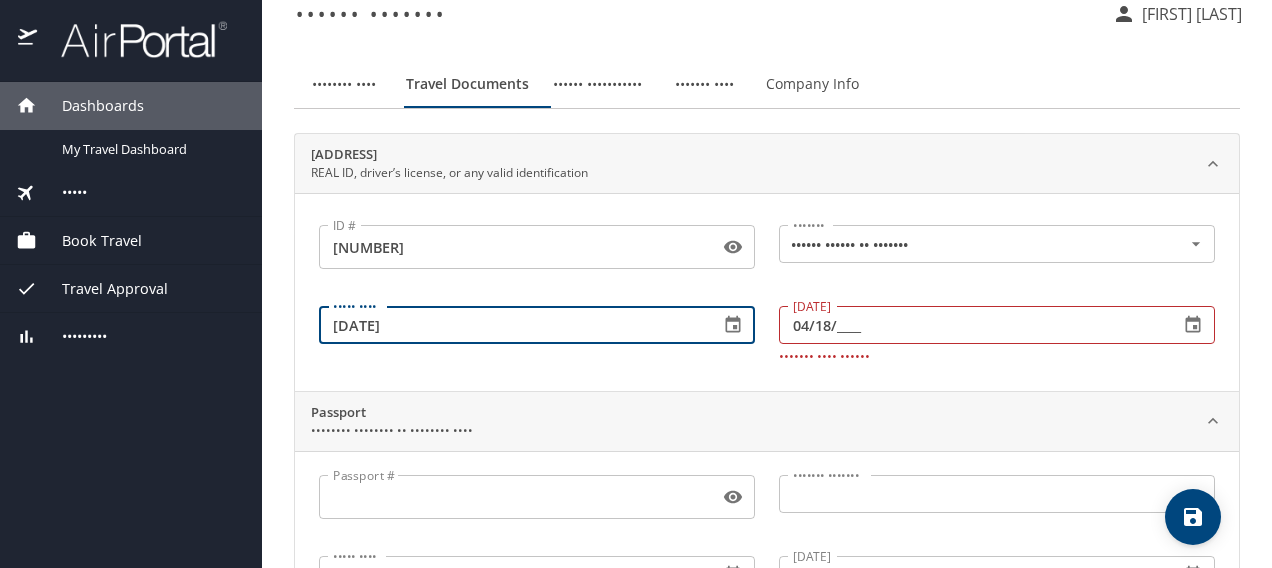 click on "[DATE]" at bounding box center (511, 325) 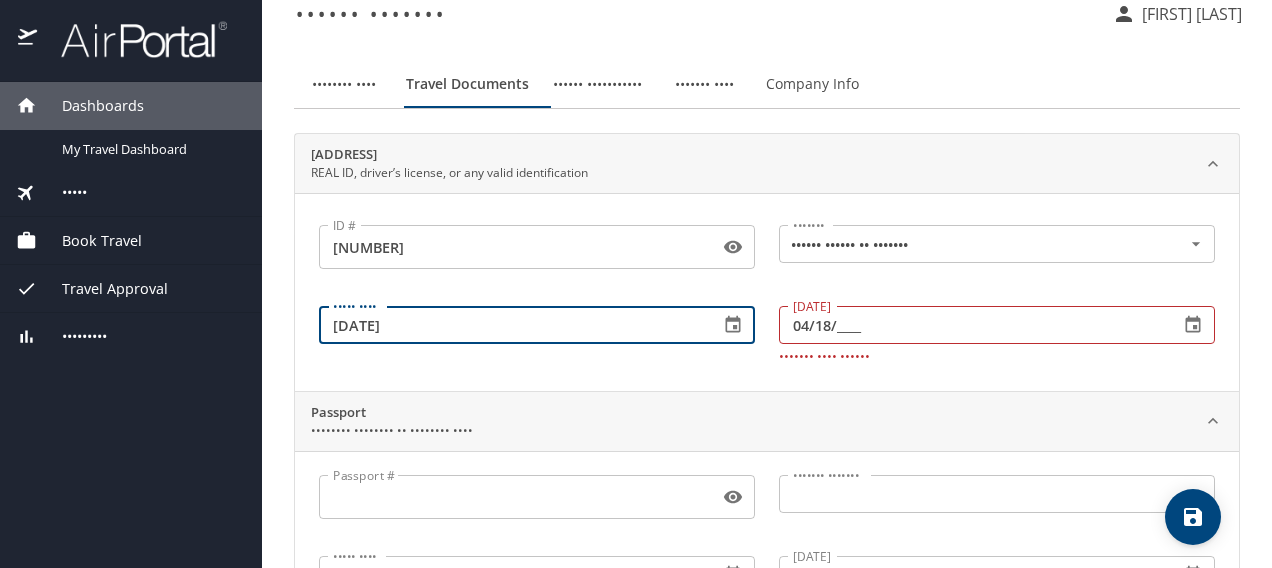 click on "04/18/____" at bounding box center [971, 325] 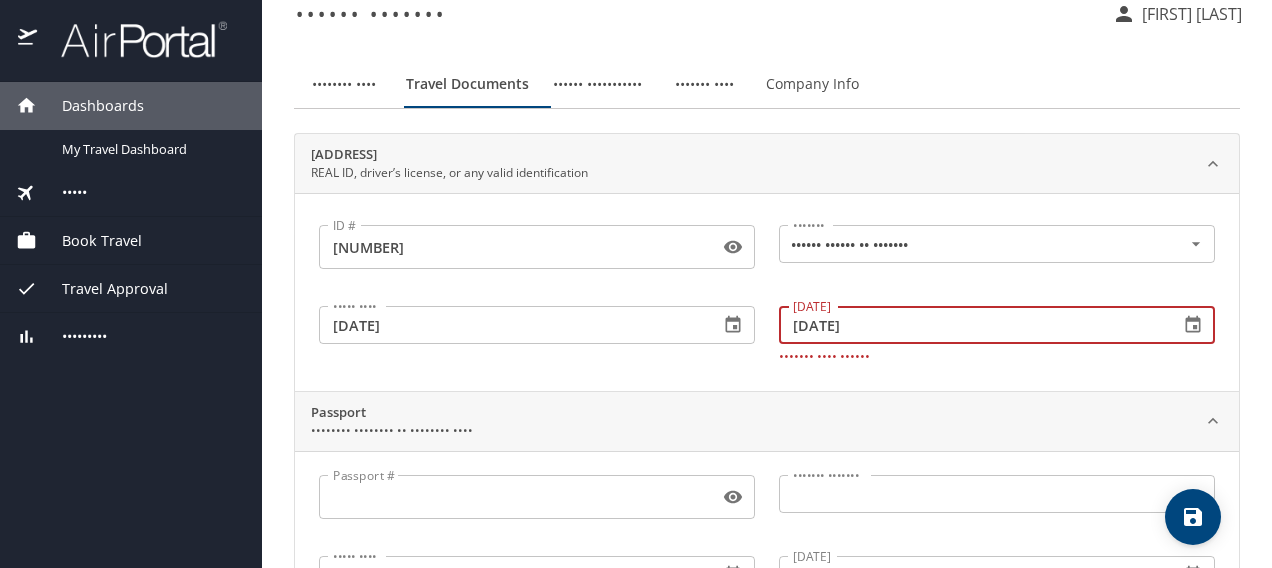 type on "[DATE]" 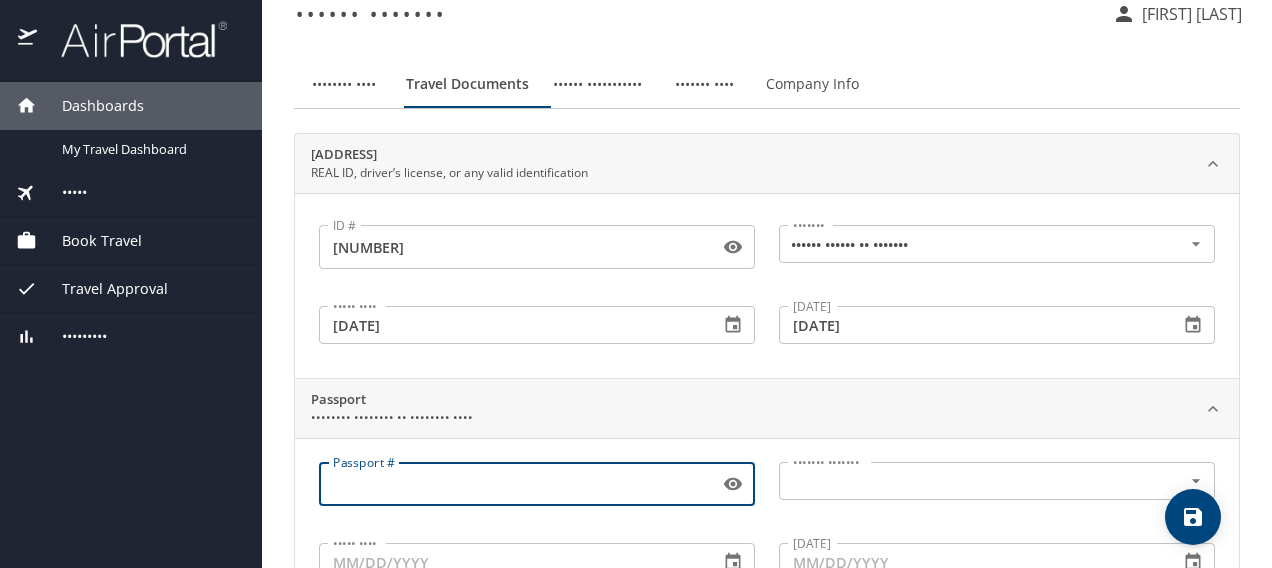 click on "Passport #" at bounding box center (515, 484) 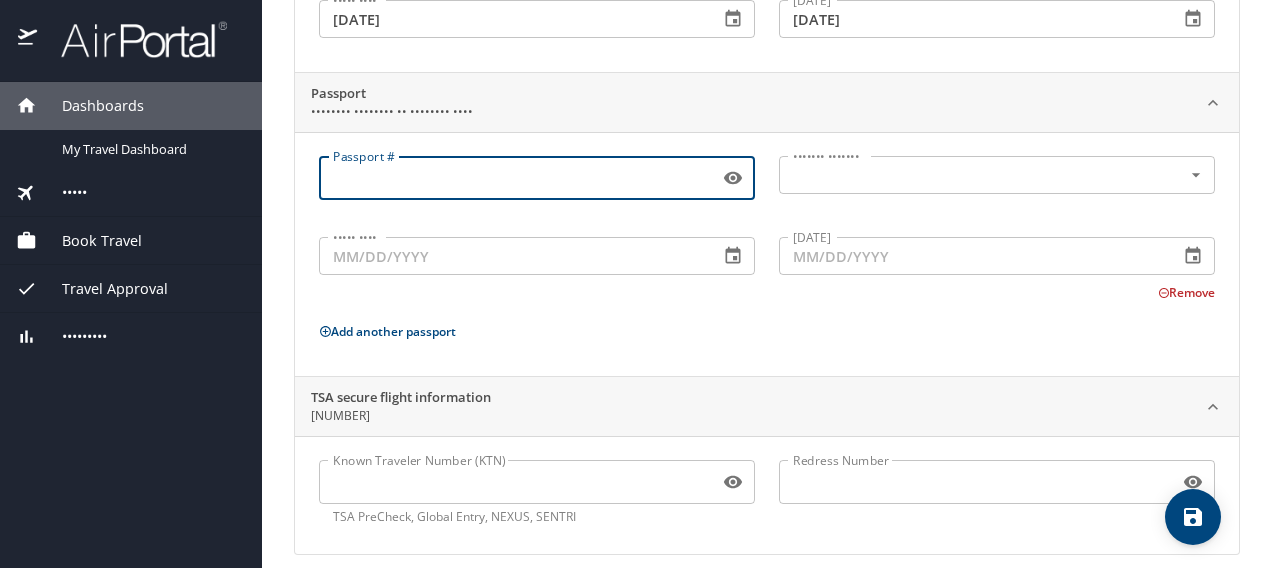 scroll, scrollTop: 342, scrollLeft: 0, axis: vertical 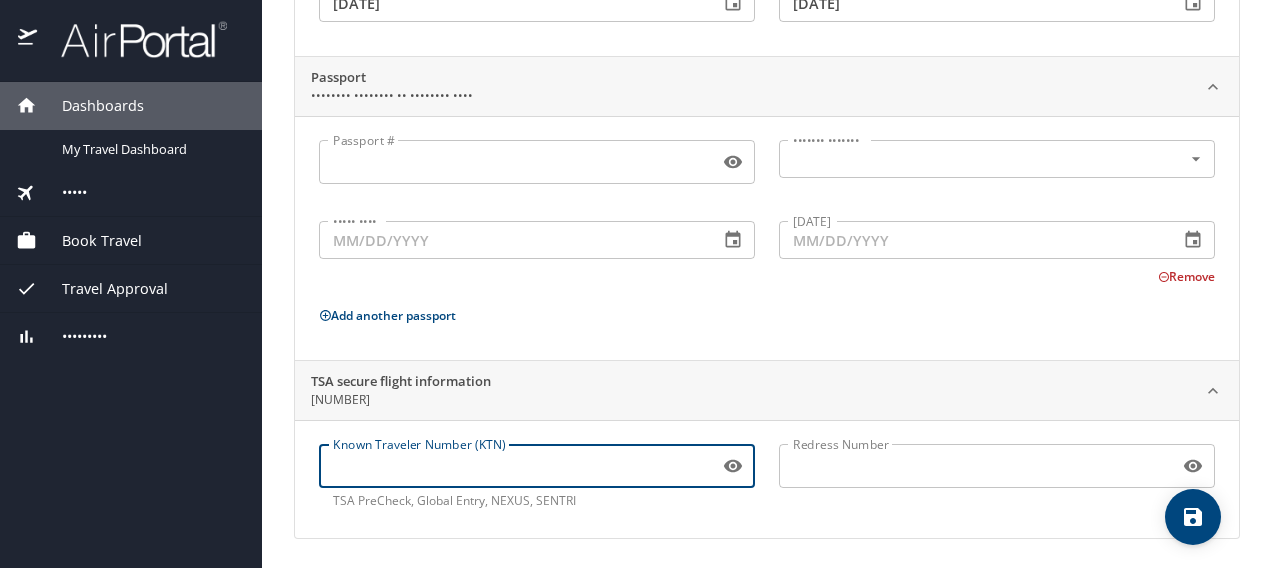 click on "Known Traveler Number (KTN)" at bounding box center (515, 466) 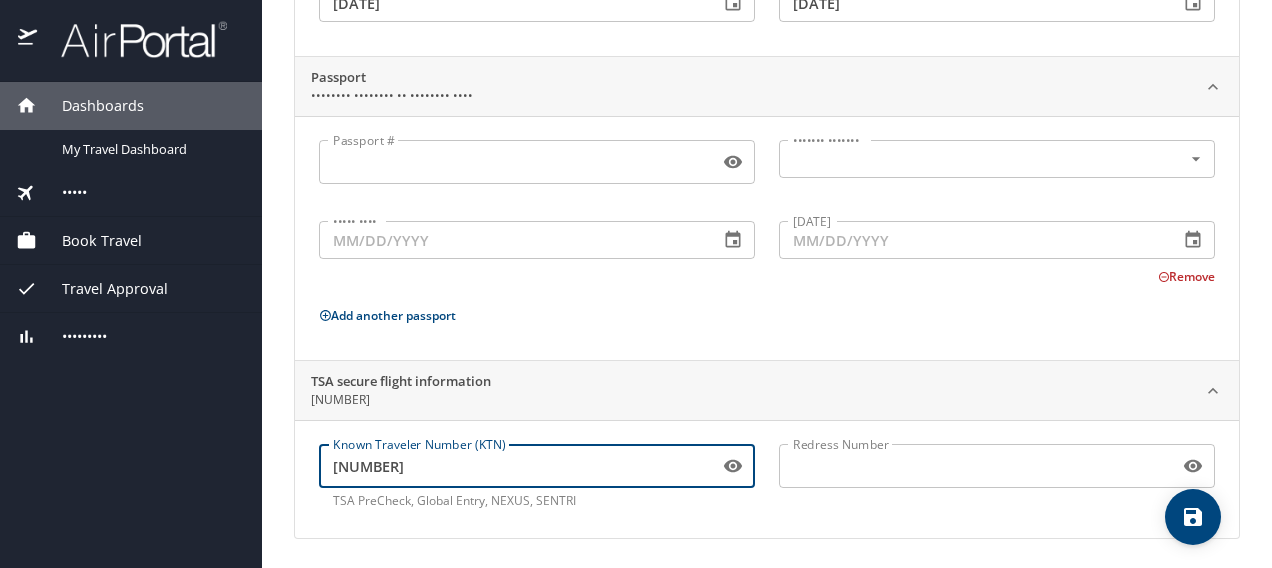 type on "[NUMBER]" 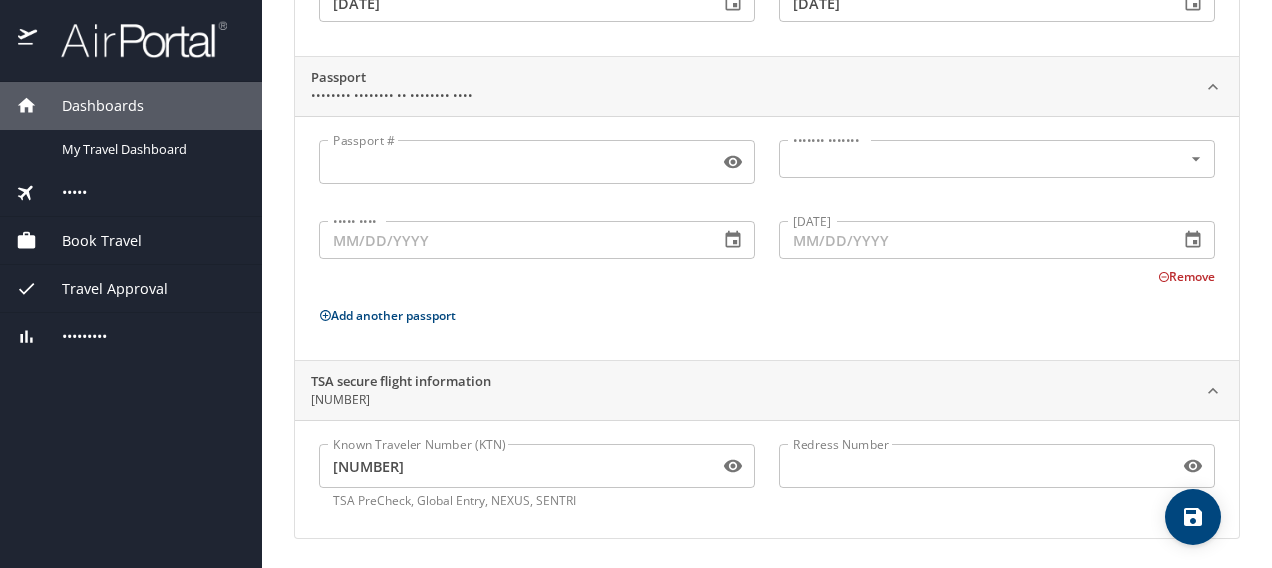 click on "Known Traveler Number (KTN) [NUMBER] Known Traveler Number (KTN) TSA PreCheck, Global Entry, NEXUS, SENTRI   Redress Number Redress Number" at bounding box center (767, 479) 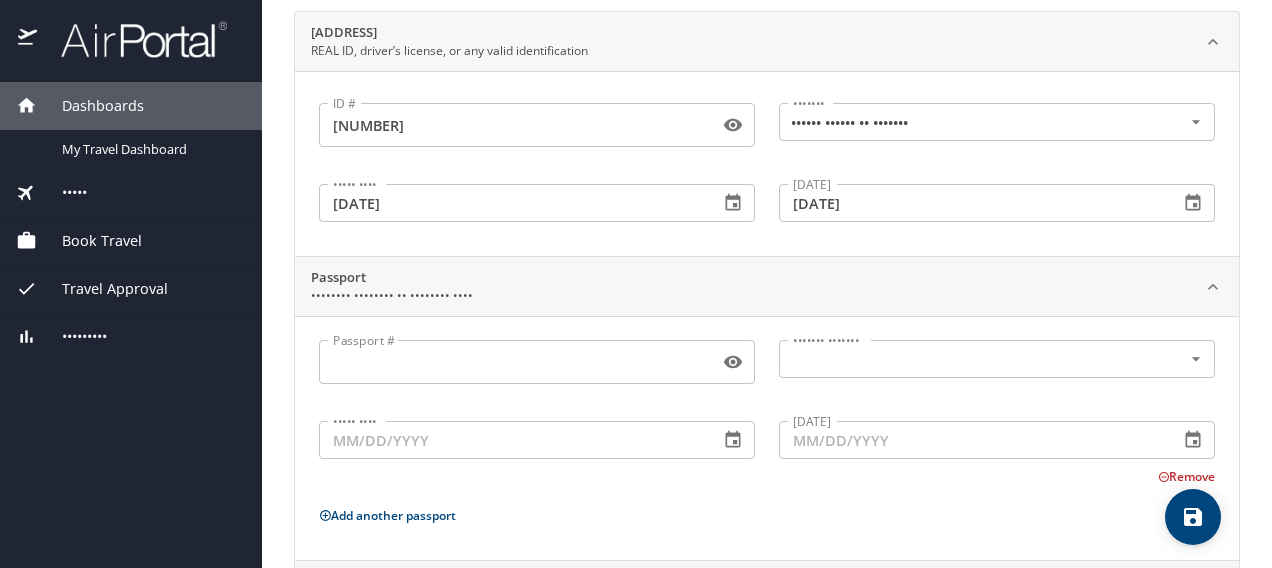 scroll, scrollTop: 49, scrollLeft: 0, axis: vertical 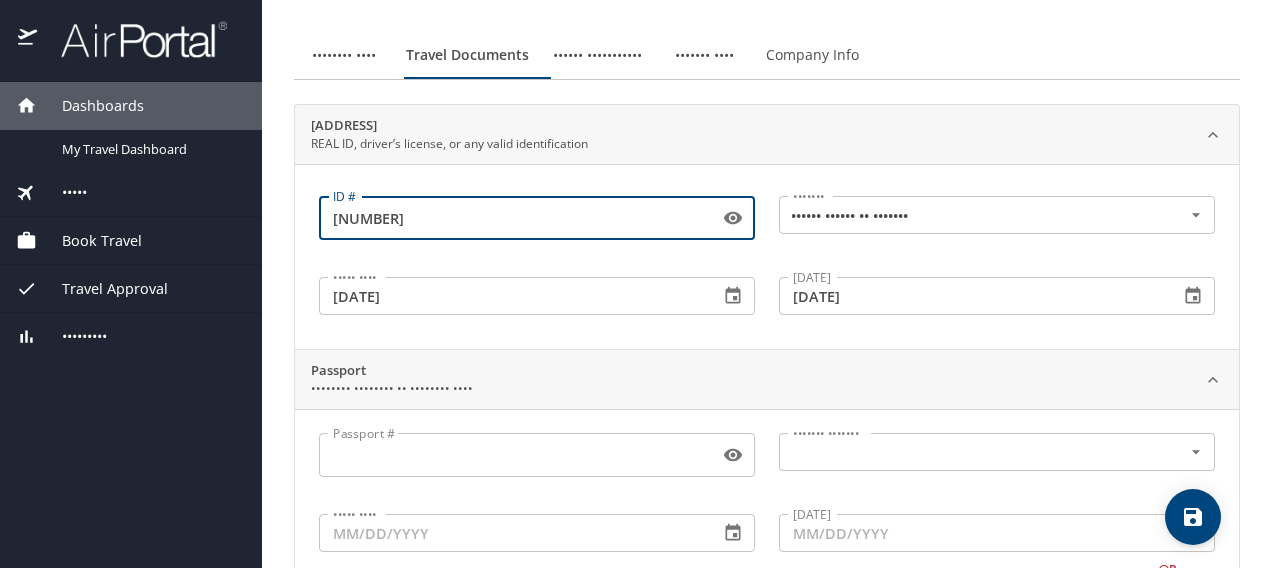 drag, startPoint x: 444, startPoint y: 217, endPoint x: 224, endPoint y: 210, distance: 220.11133 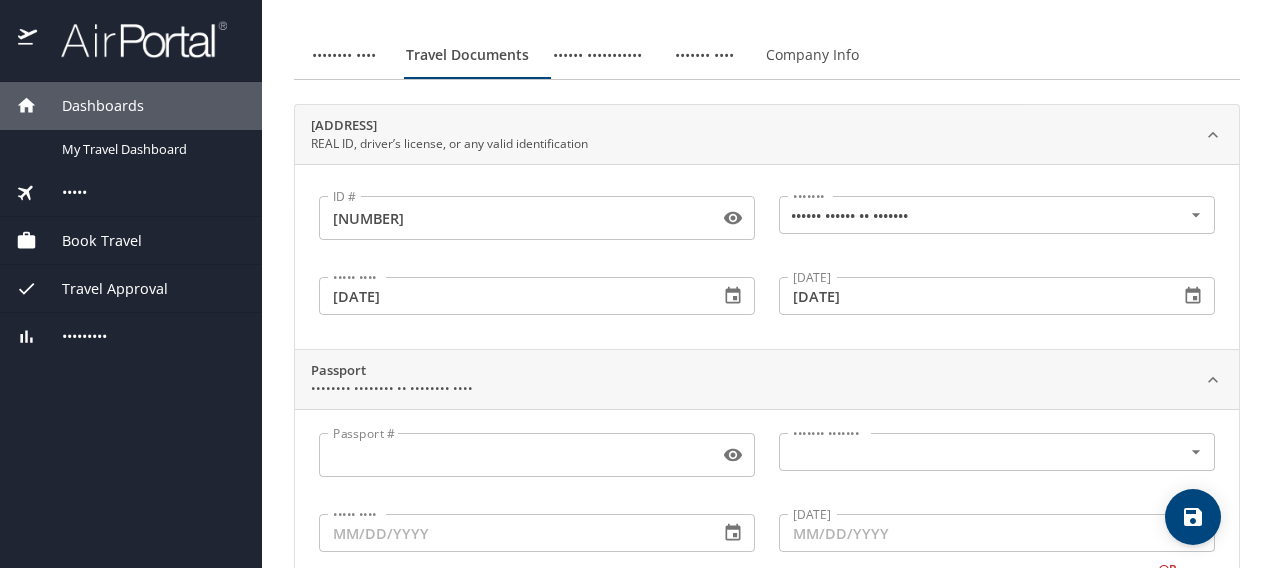 drag, startPoint x: 224, startPoint y: 210, endPoint x: 186, endPoint y: 185, distance: 45.486263 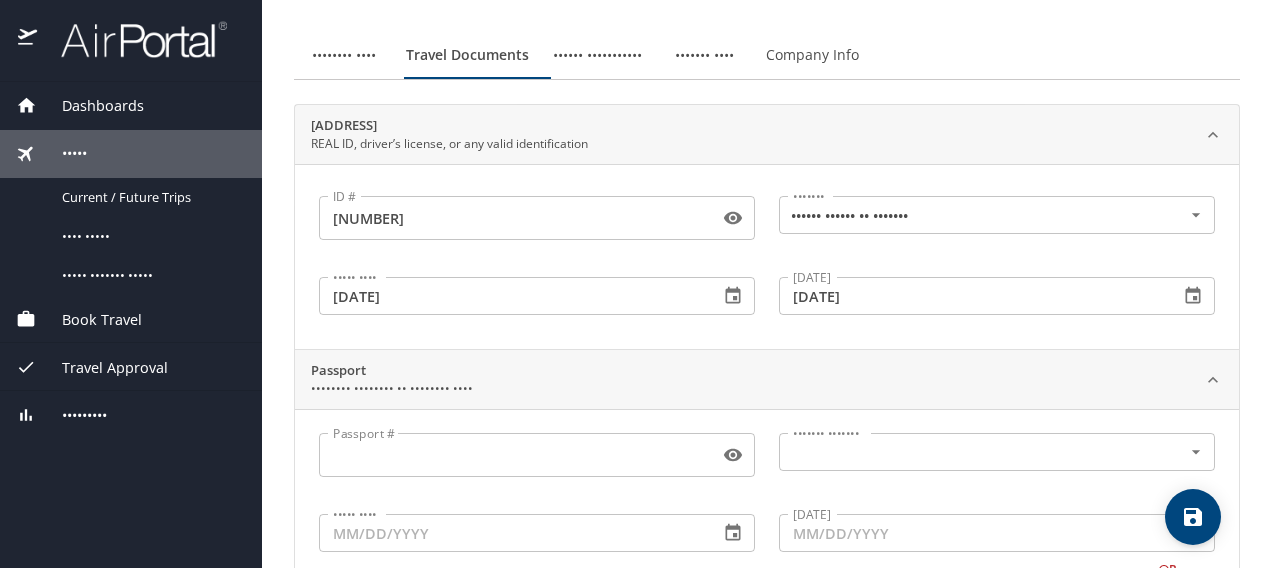 click on "[NUMBER]" at bounding box center [515, 218] 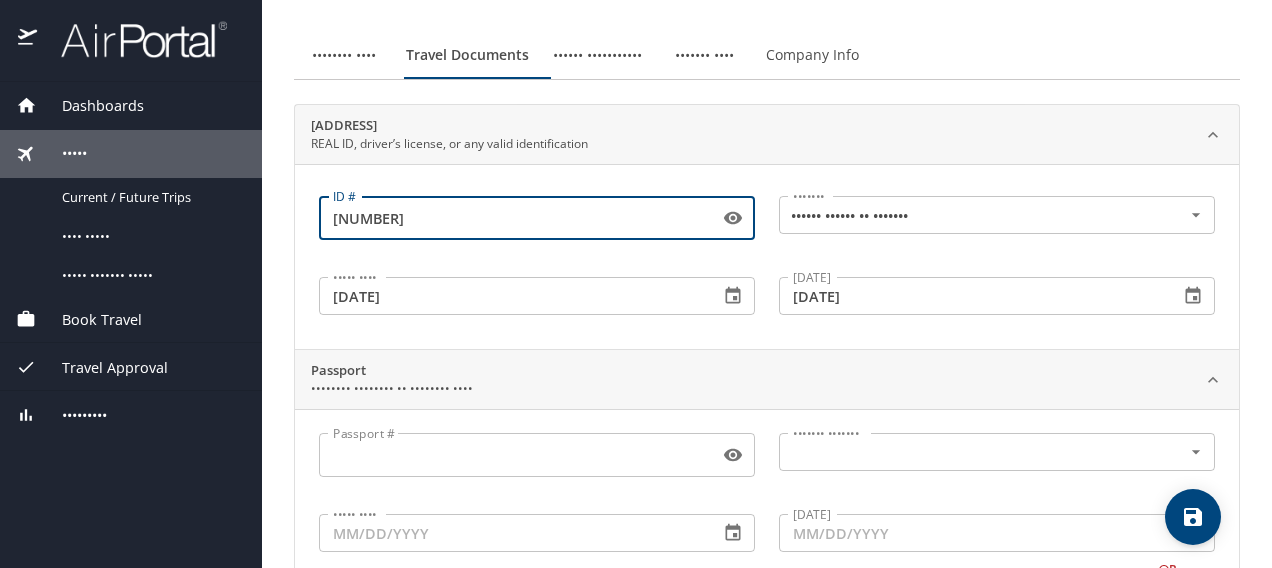 drag, startPoint x: 416, startPoint y: 213, endPoint x: 265, endPoint y: 225, distance: 151.47607 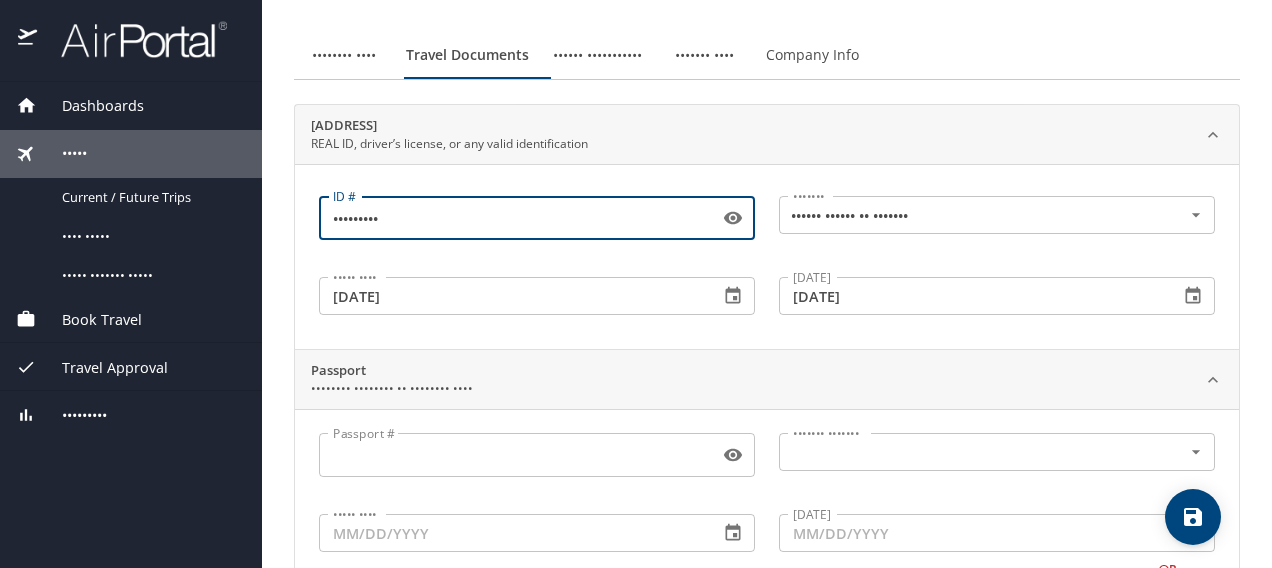 type on "•••••••••" 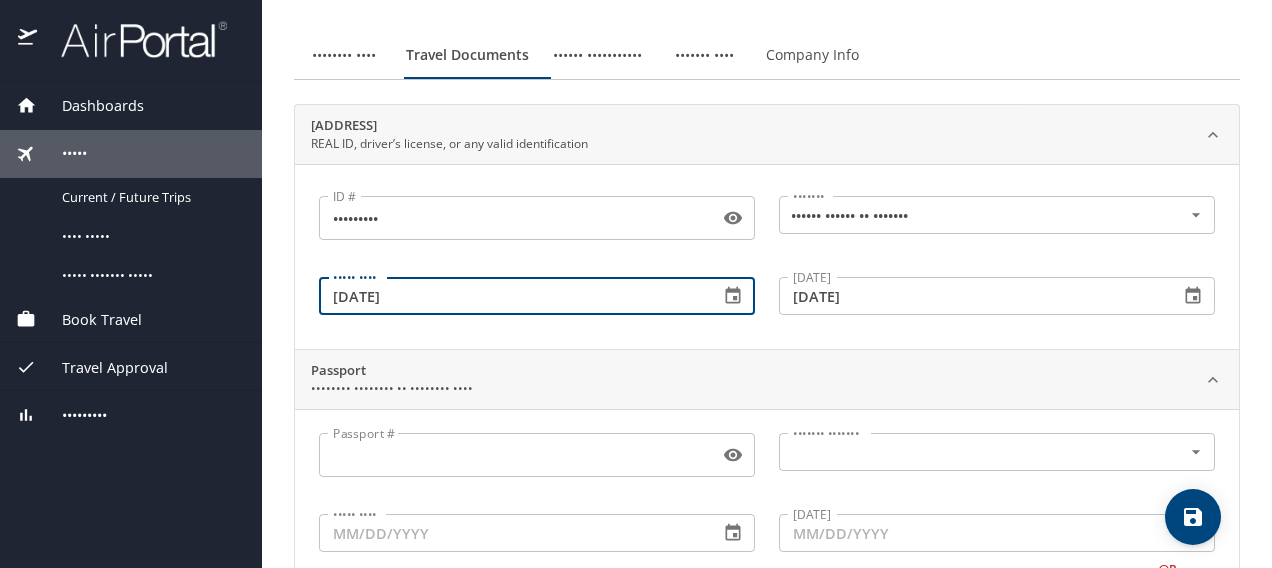 click on "[DATE]" at bounding box center (511, 296) 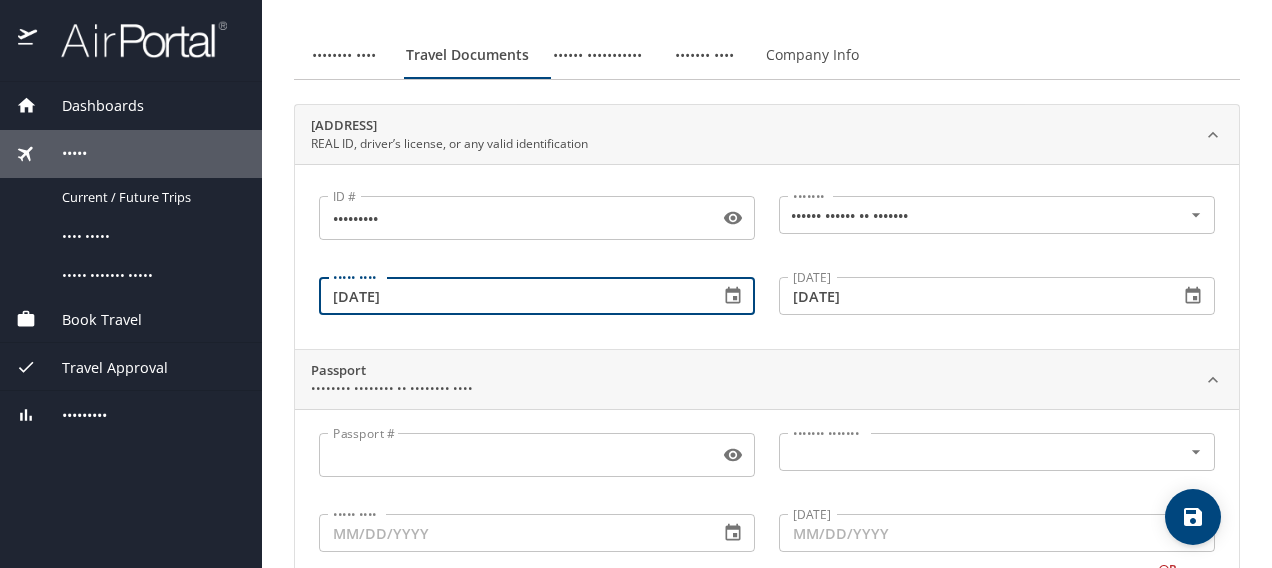 drag, startPoint x: 448, startPoint y: 286, endPoint x: 286, endPoint y: 286, distance: 162 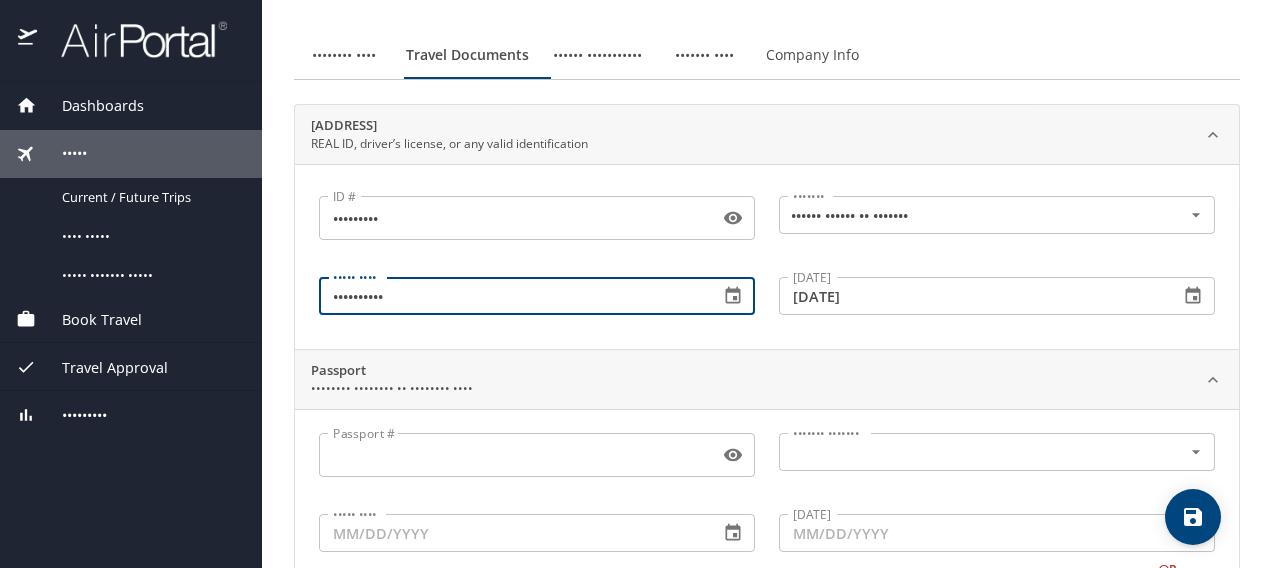 type on "••••••••••" 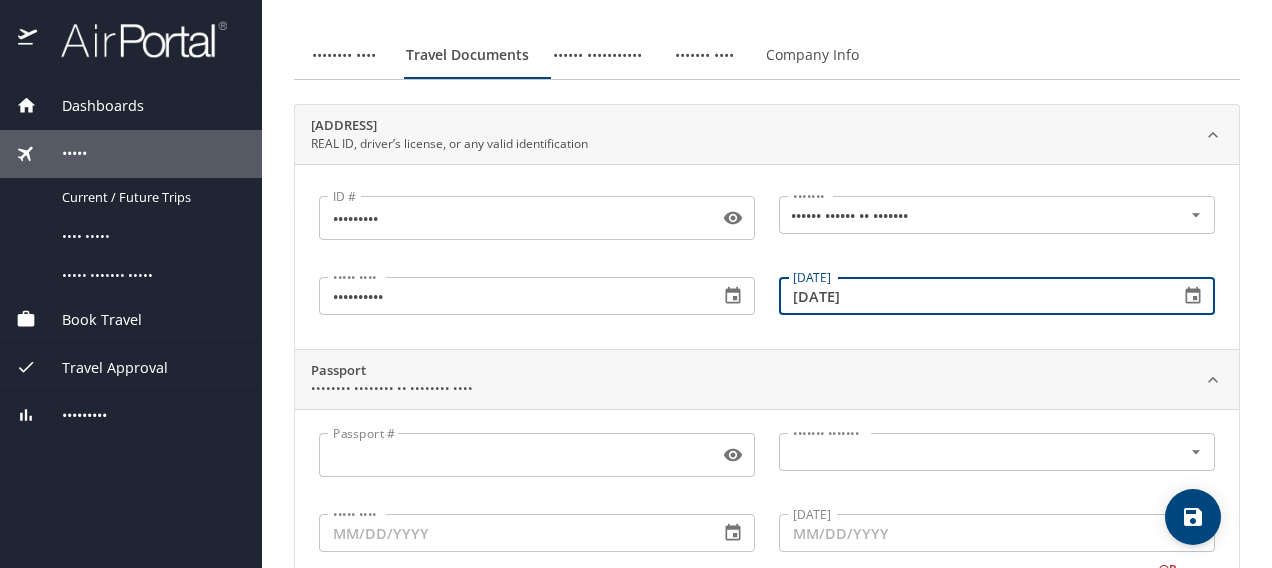 drag, startPoint x: 877, startPoint y: 294, endPoint x: 733, endPoint y: 309, distance: 144.77914 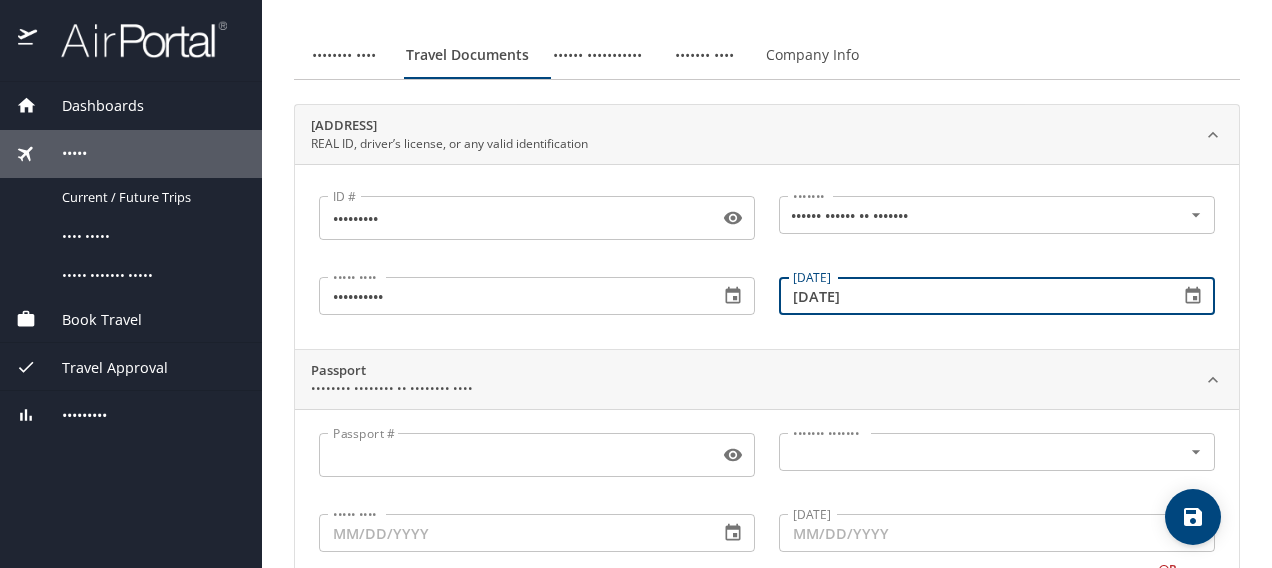 click on "[DATE]" at bounding box center [971, 296] 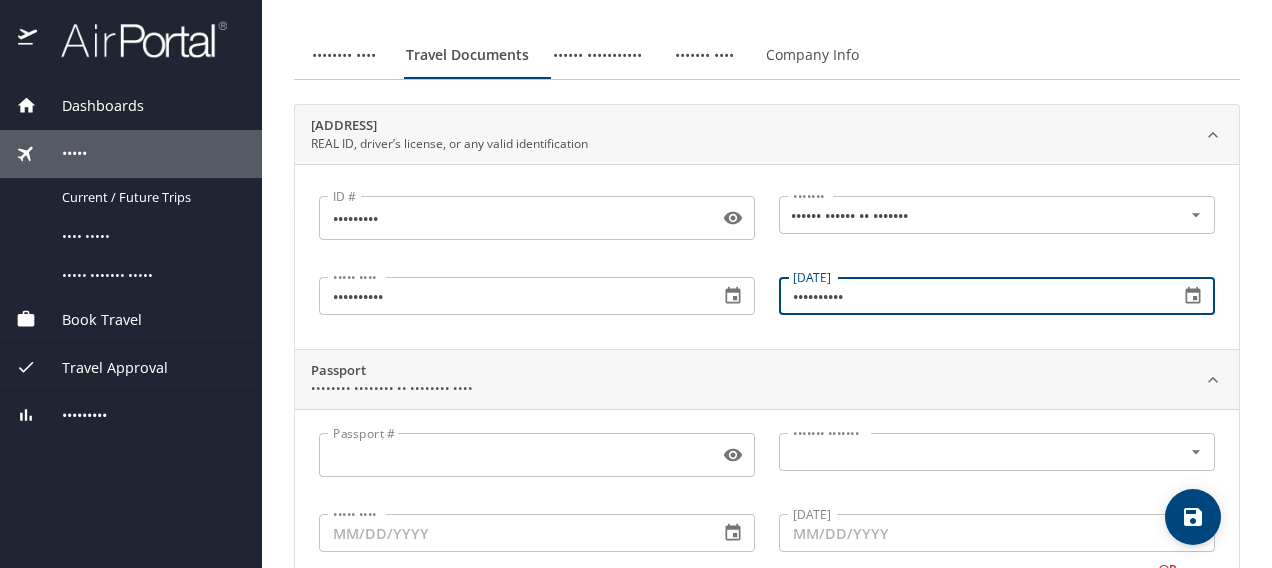 click on "••••••••••" at bounding box center (971, 296) 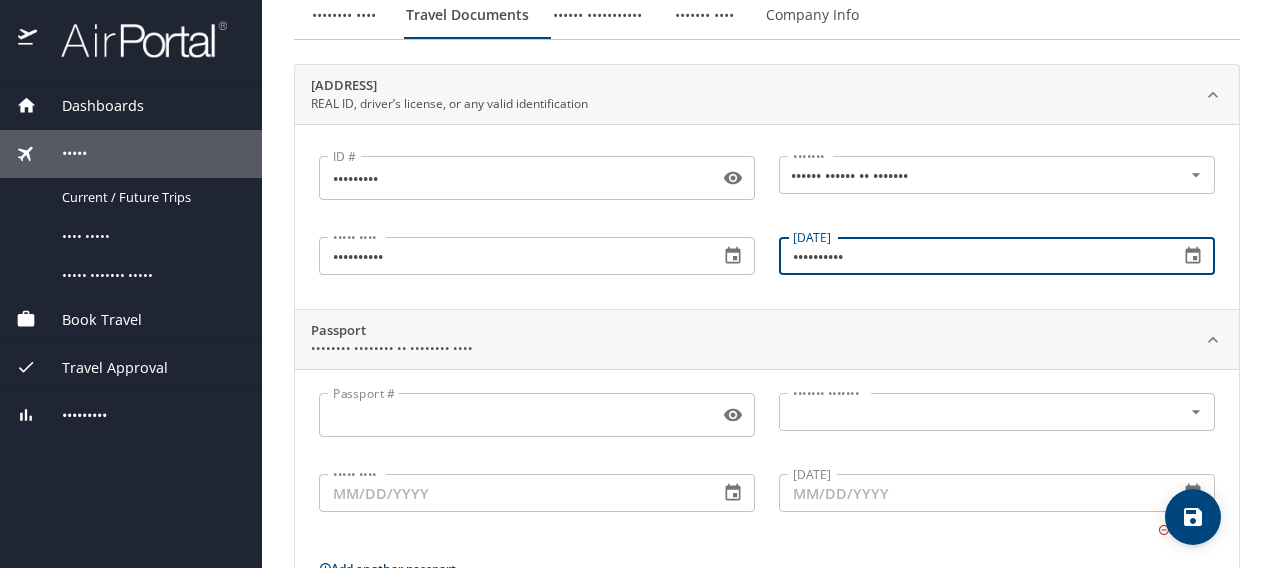 scroll, scrollTop: 169, scrollLeft: 0, axis: vertical 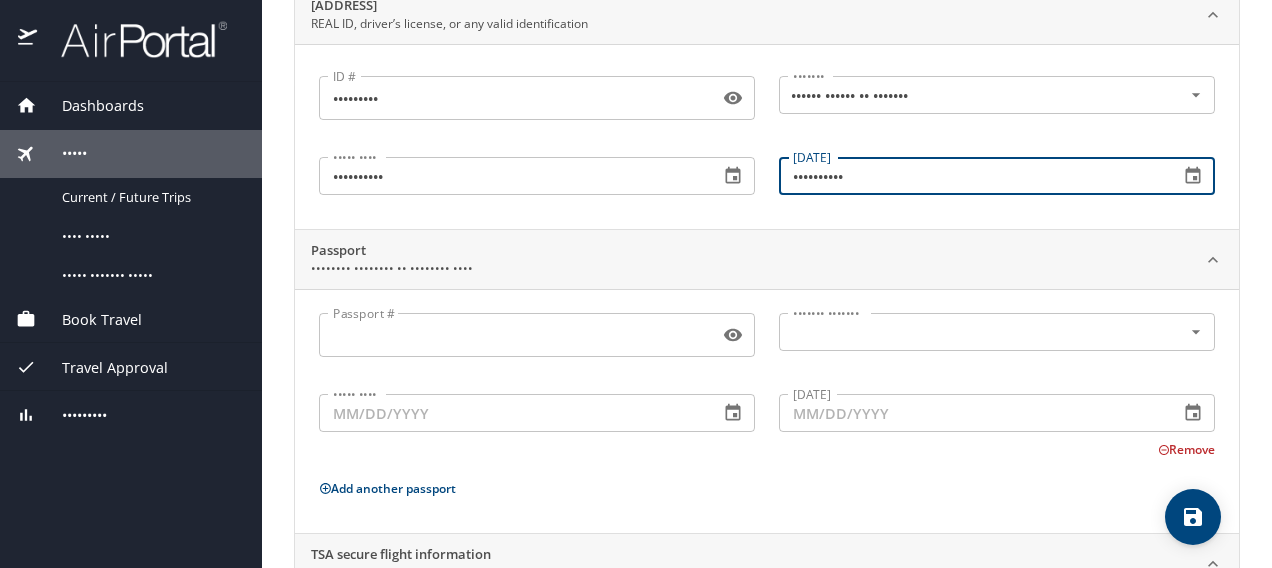 type on "••••••••••" 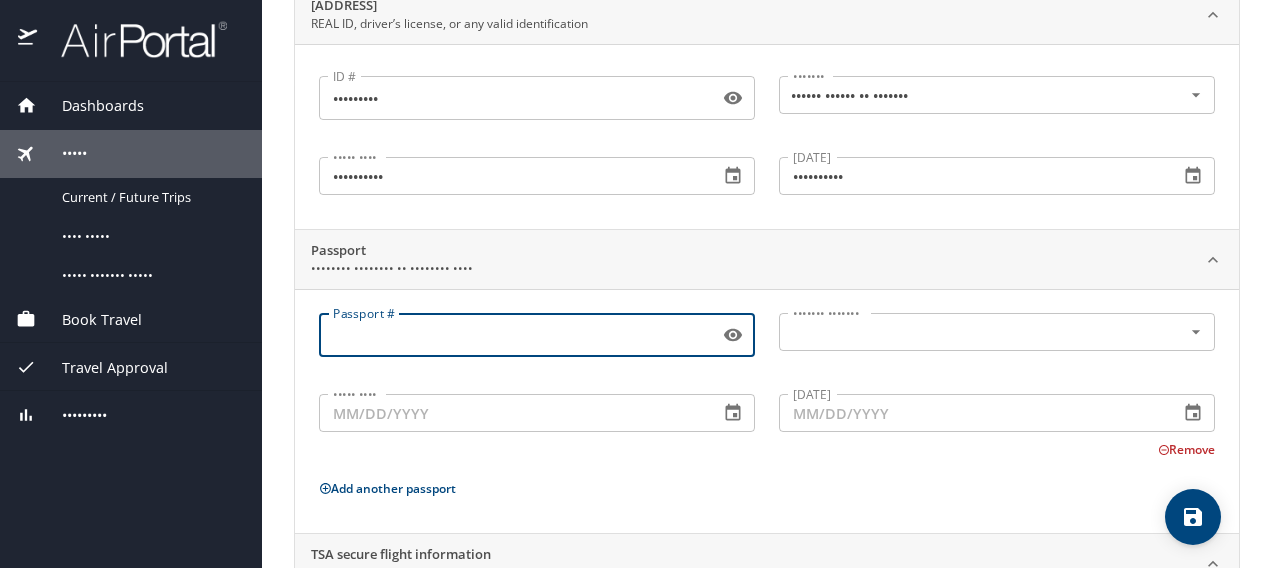 click on "Passport #" at bounding box center (515, 335) 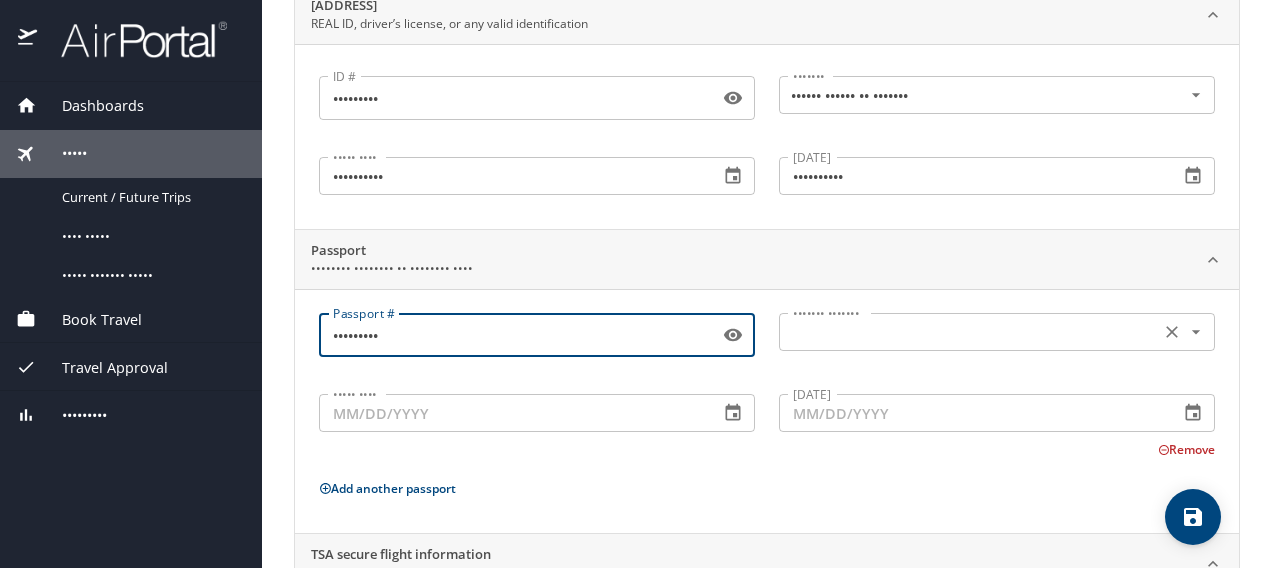 type on "•••••••••" 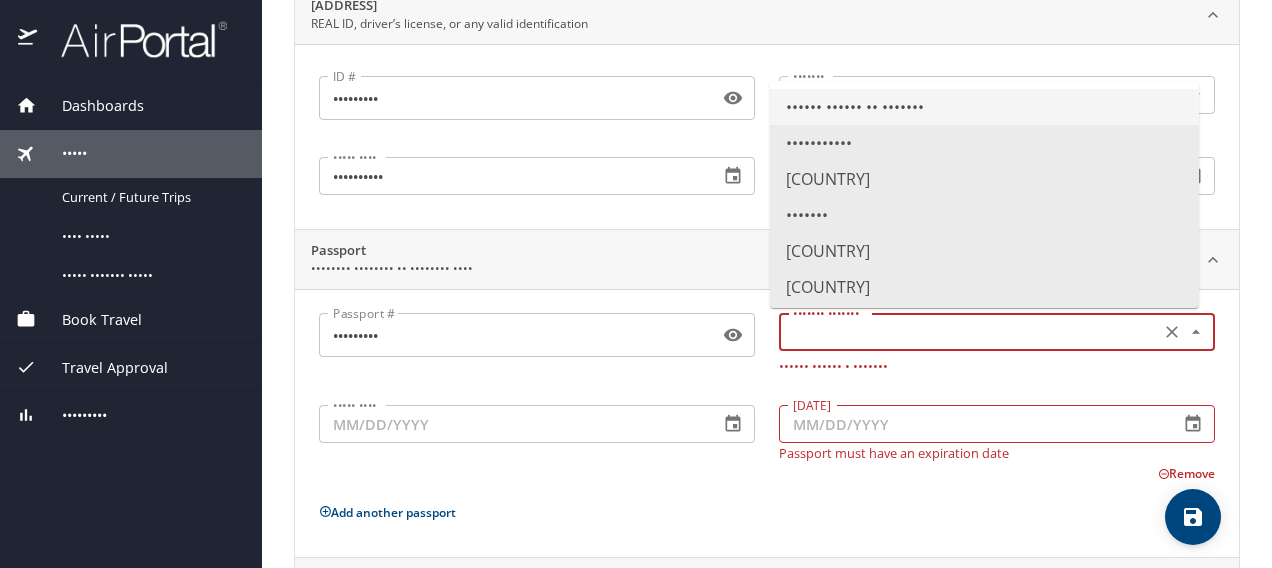 click on "•••••• •••••• •• •••••••" at bounding box center (984, 107) 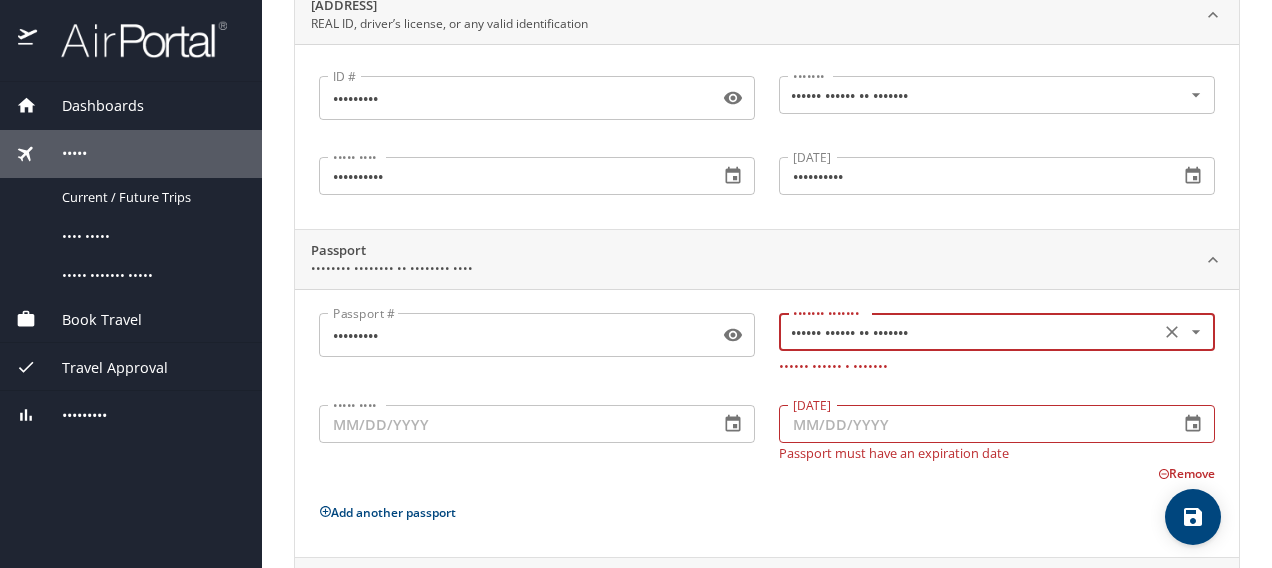 click on "••••• ••••" at bounding box center (511, 424) 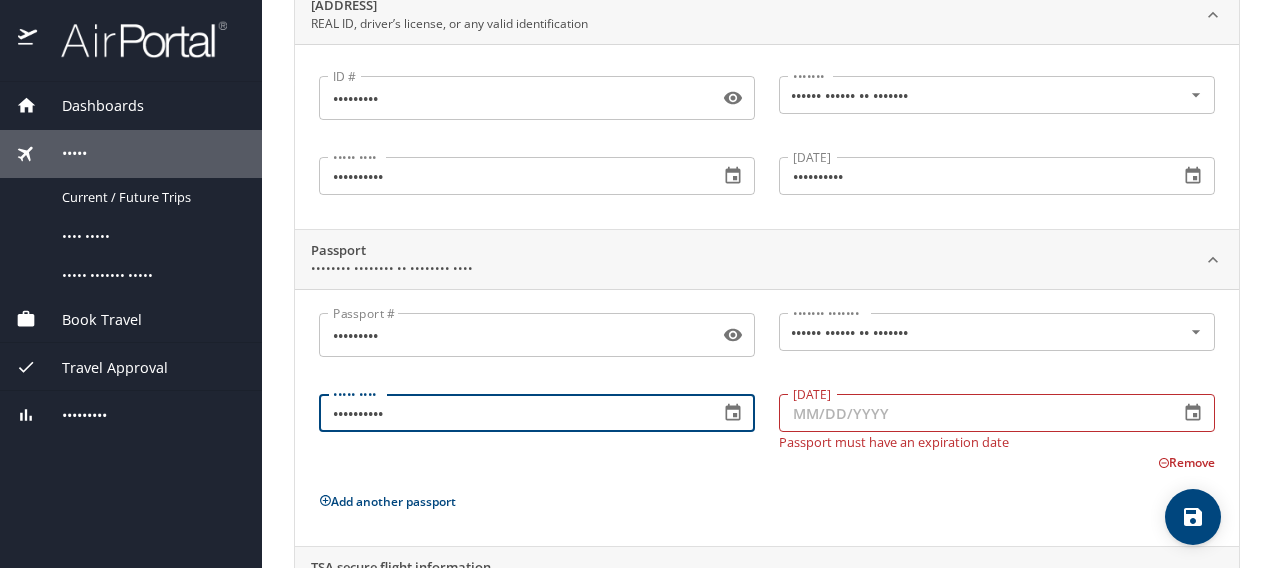 type on "••••••••••" 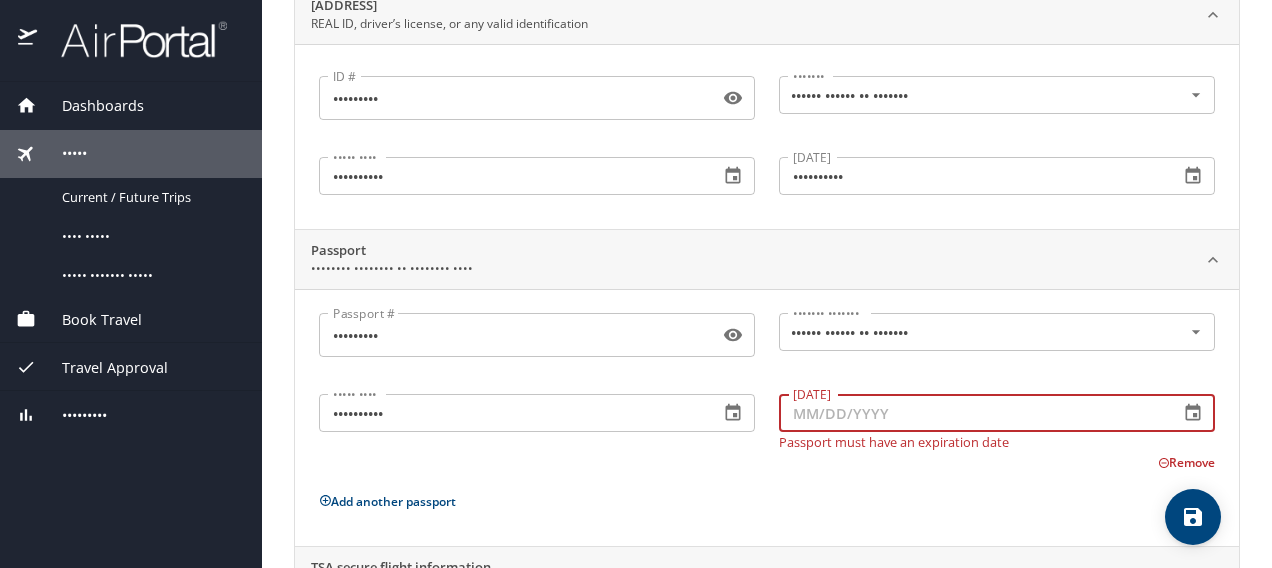 click on "[DATE]" at bounding box center (971, 413) 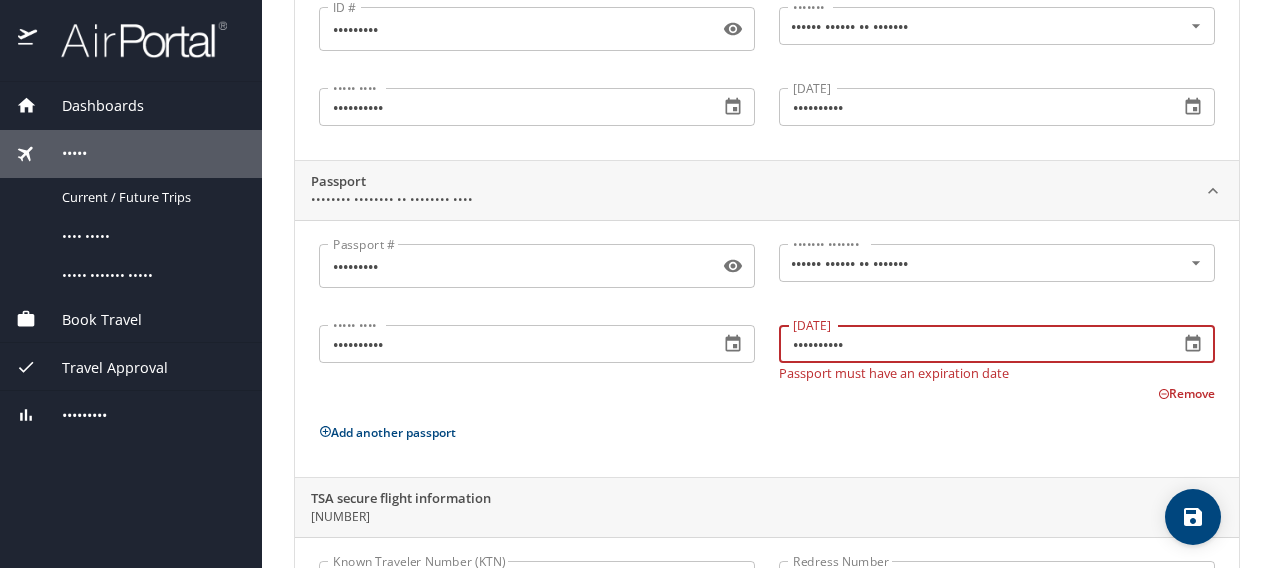 scroll, scrollTop: 249, scrollLeft: 0, axis: vertical 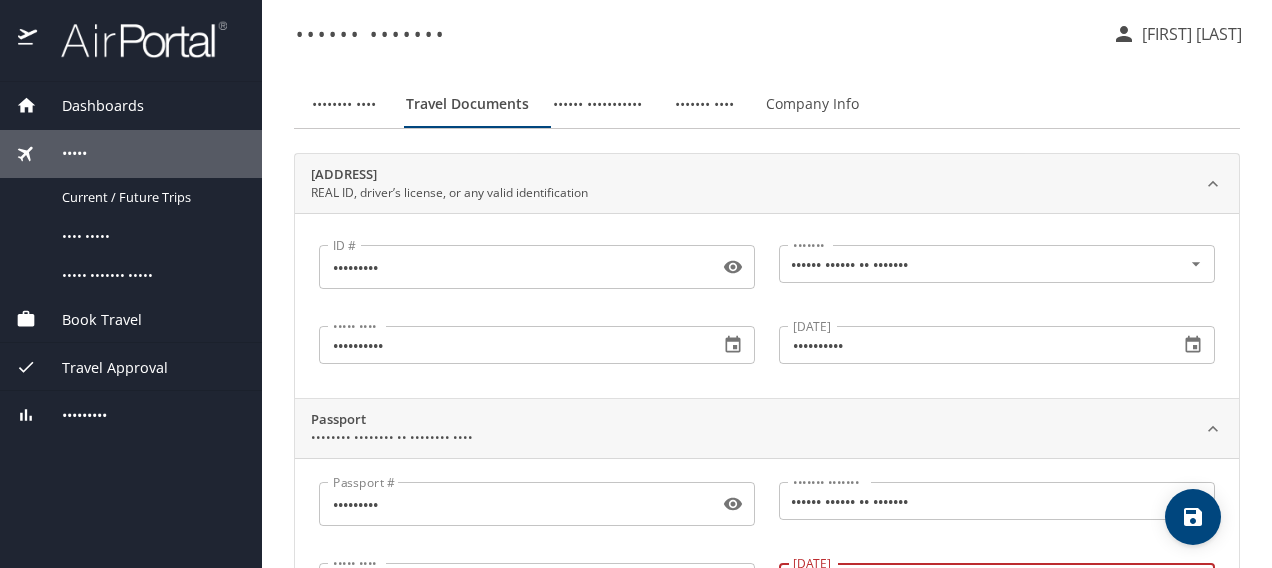 type on "••••••••••" 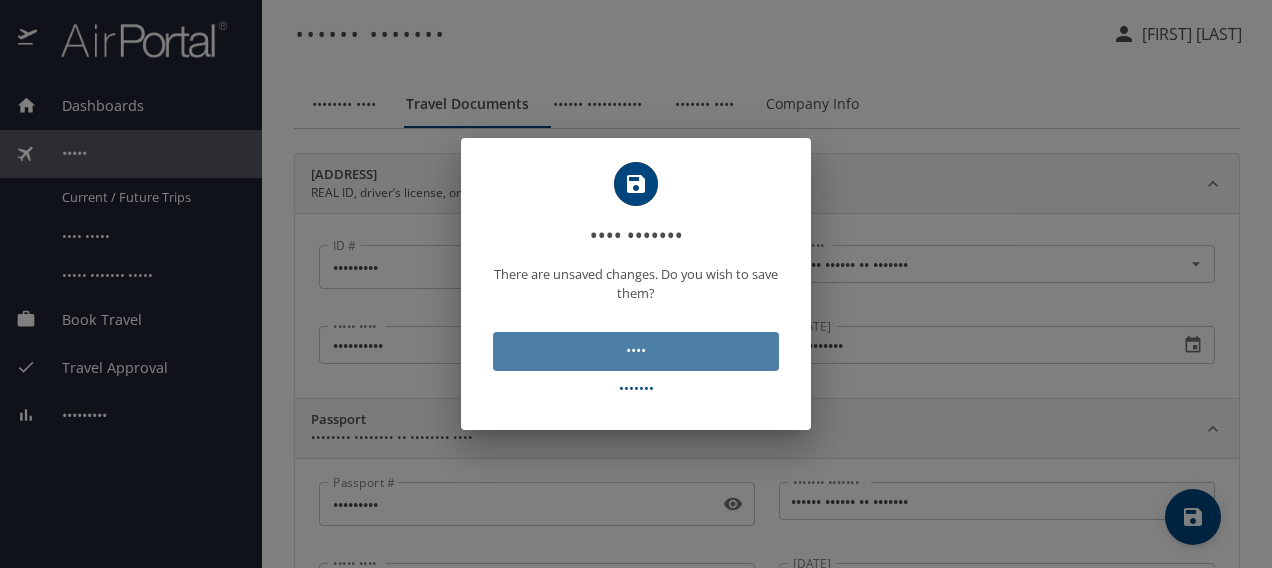 click on "••••" at bounding box center [636, 350] 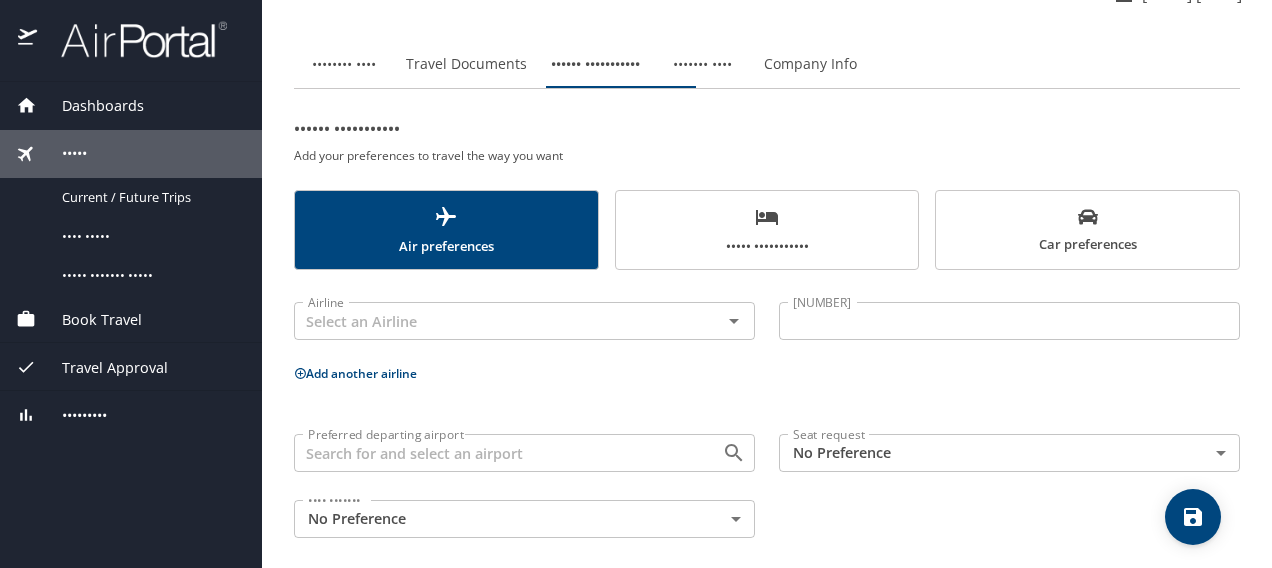 scroll, scrollTop: 52, scrollLeft: 0, axis: vertical 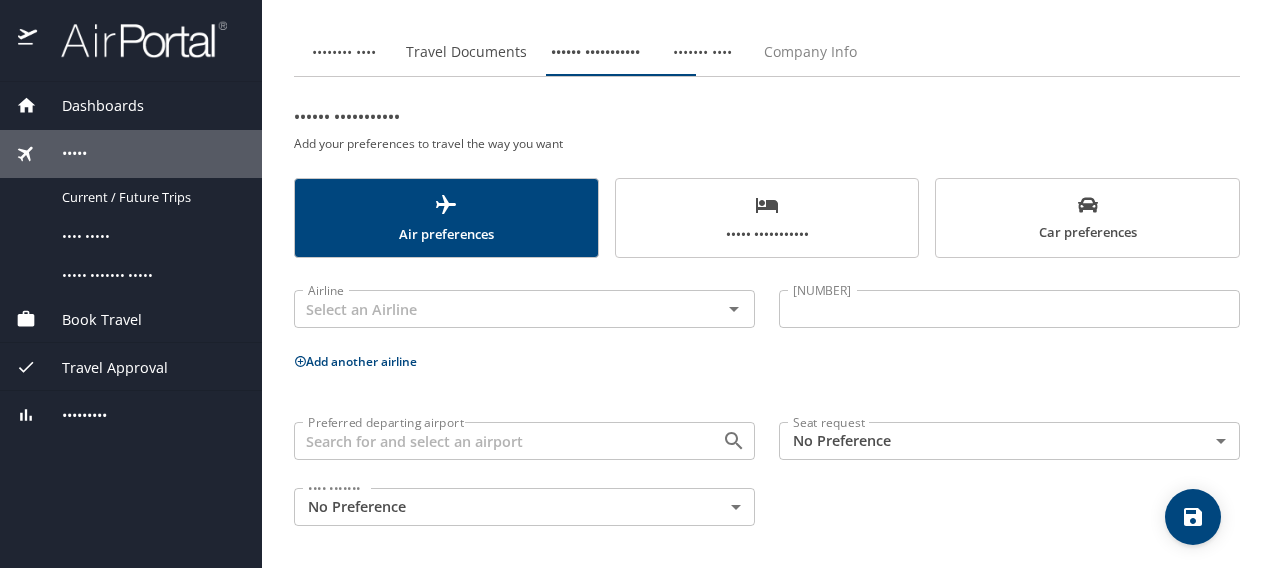 click on "Company Info" at bounding box center [810, 52] 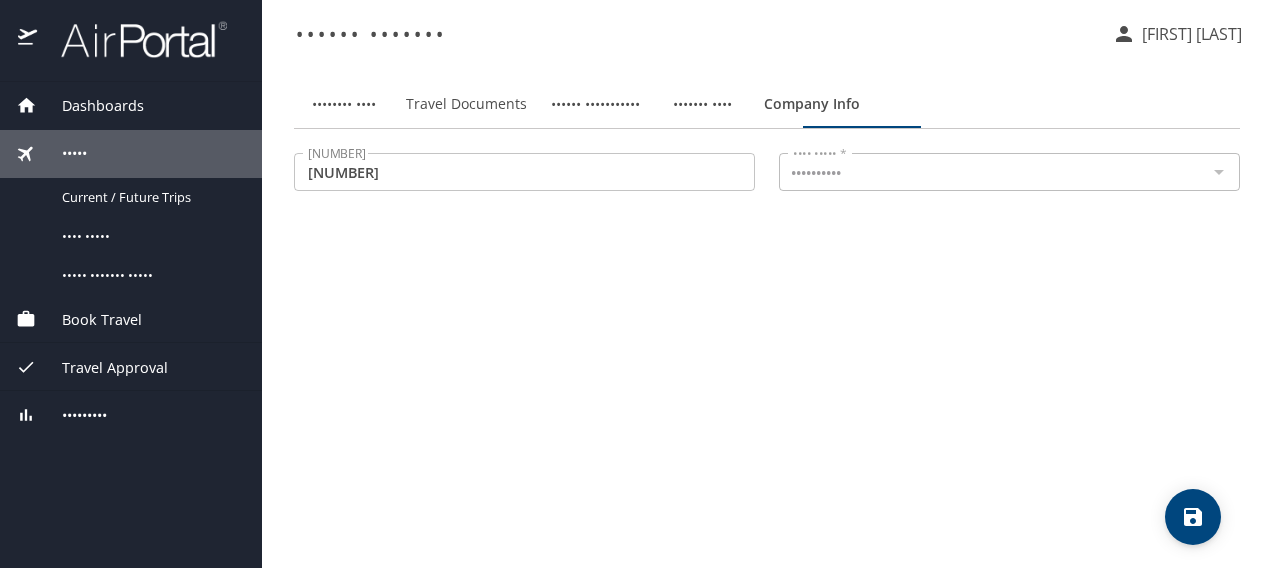 scroll, scrollTop: 0, scrollLeft: 0, axis: both 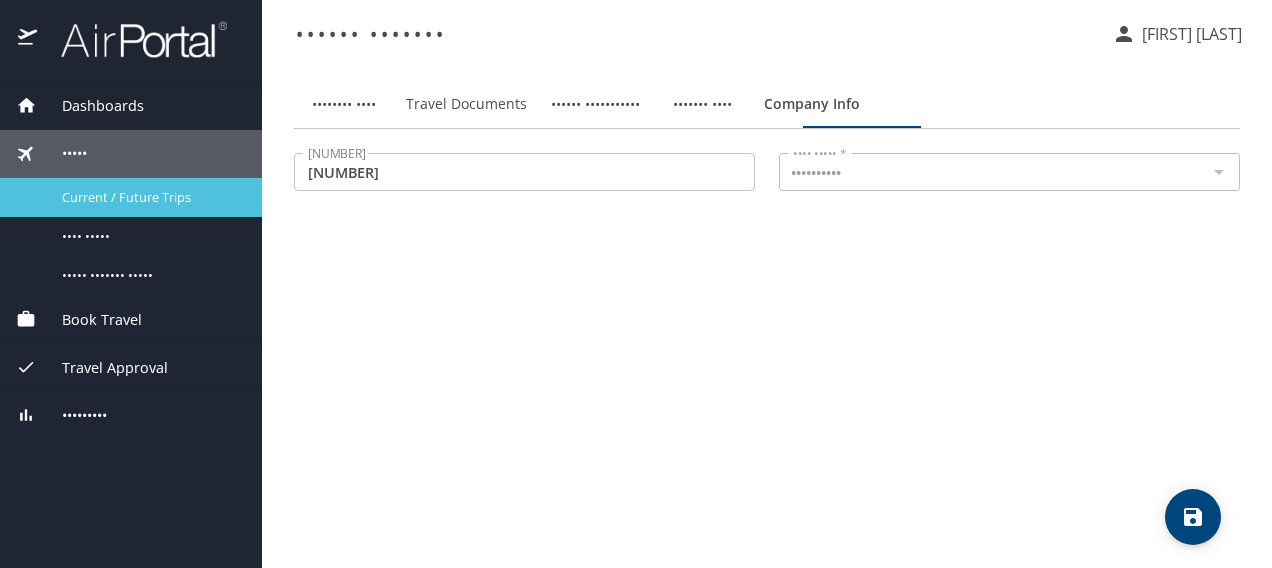 click on "Current / Future Trips" at bounding box center (131, 197) 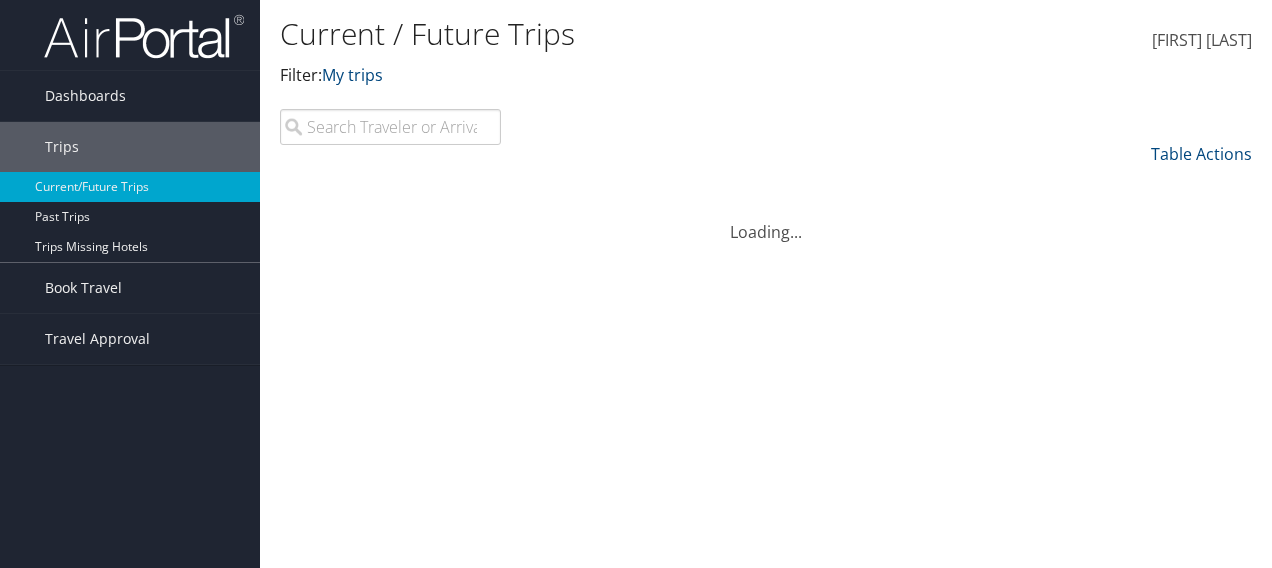scroll, scrollTop: 0, scrollLeft: 0, axis: both 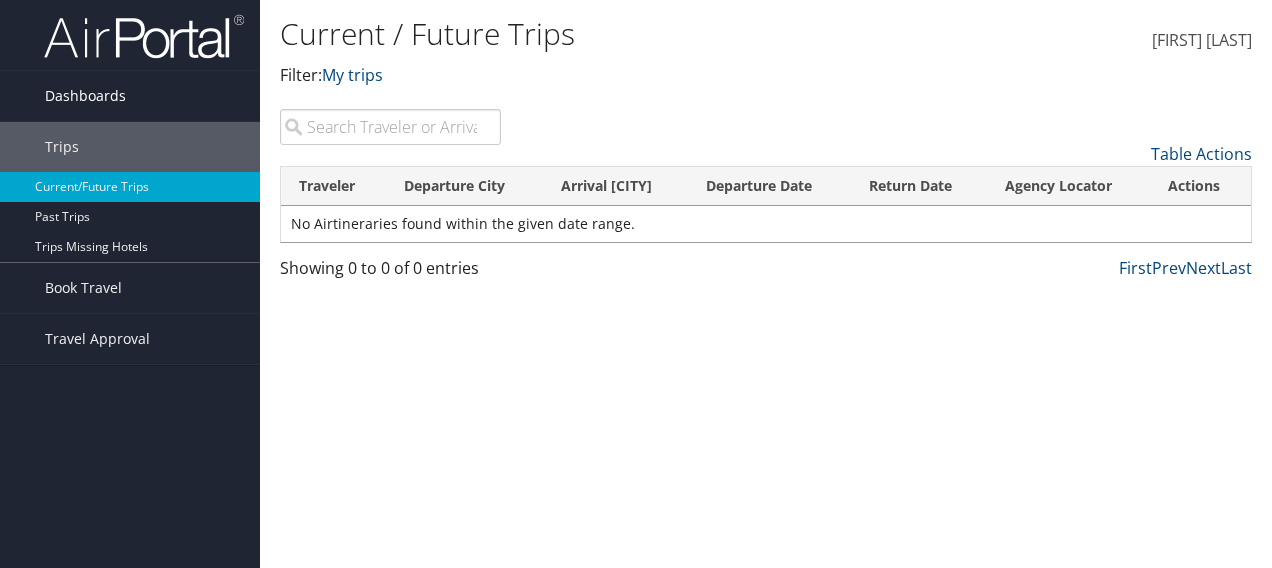 click on "Dashboards" at bounding box center (85, 96) 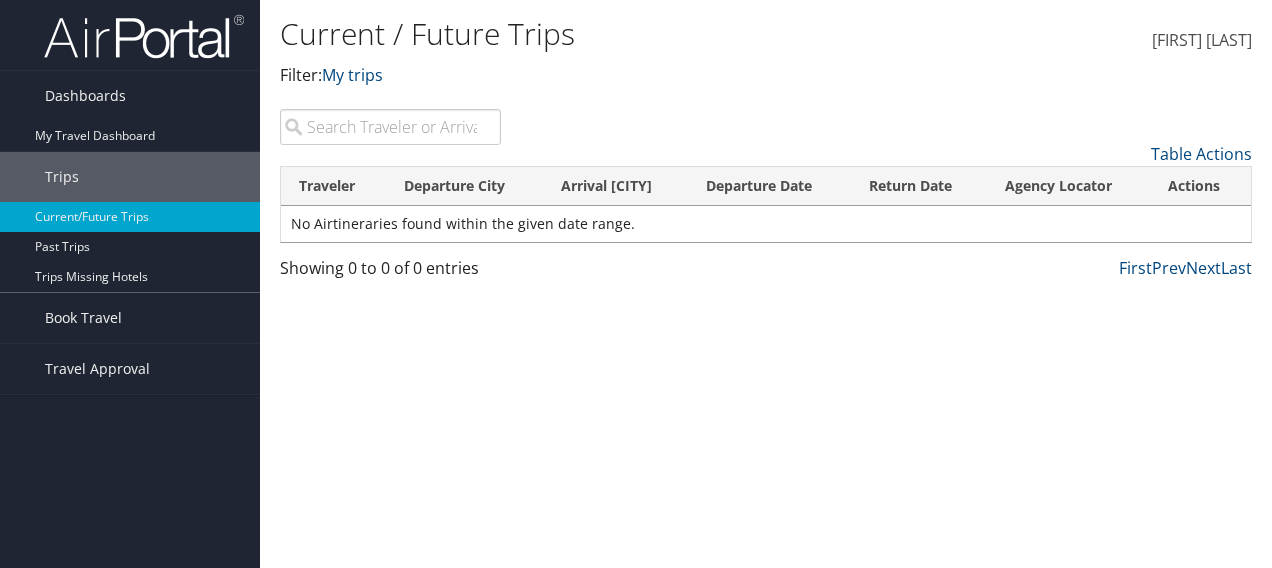 click on "[FIRST] [LAST]" at bounding box center (1202, 40) 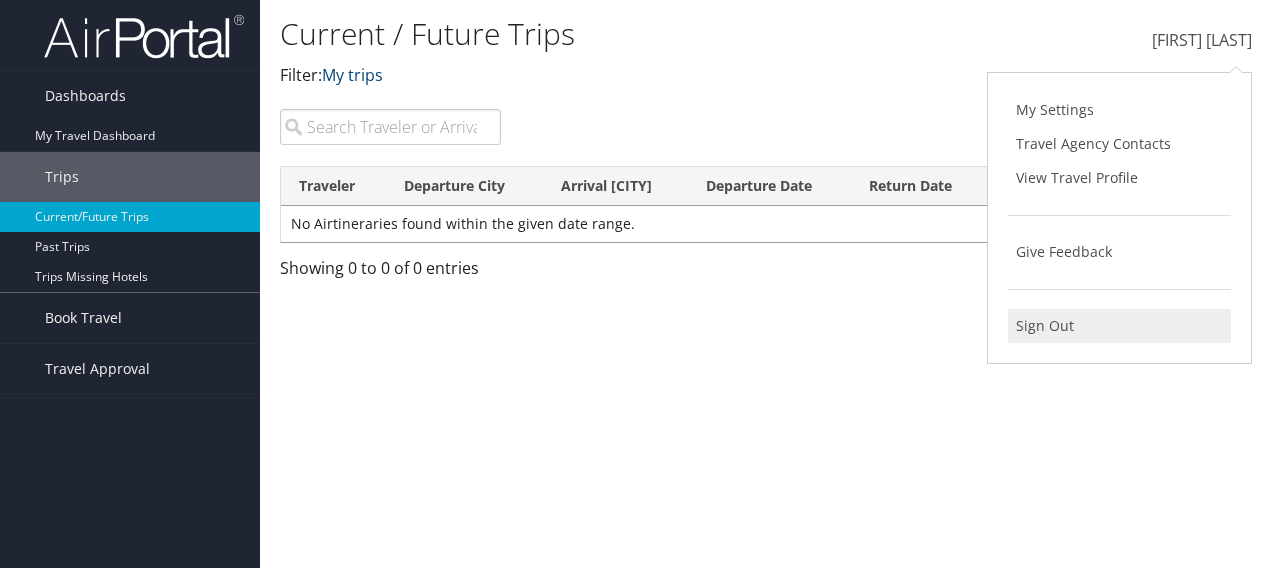 click on "Sign Out" at bounding box center (1119, 326) 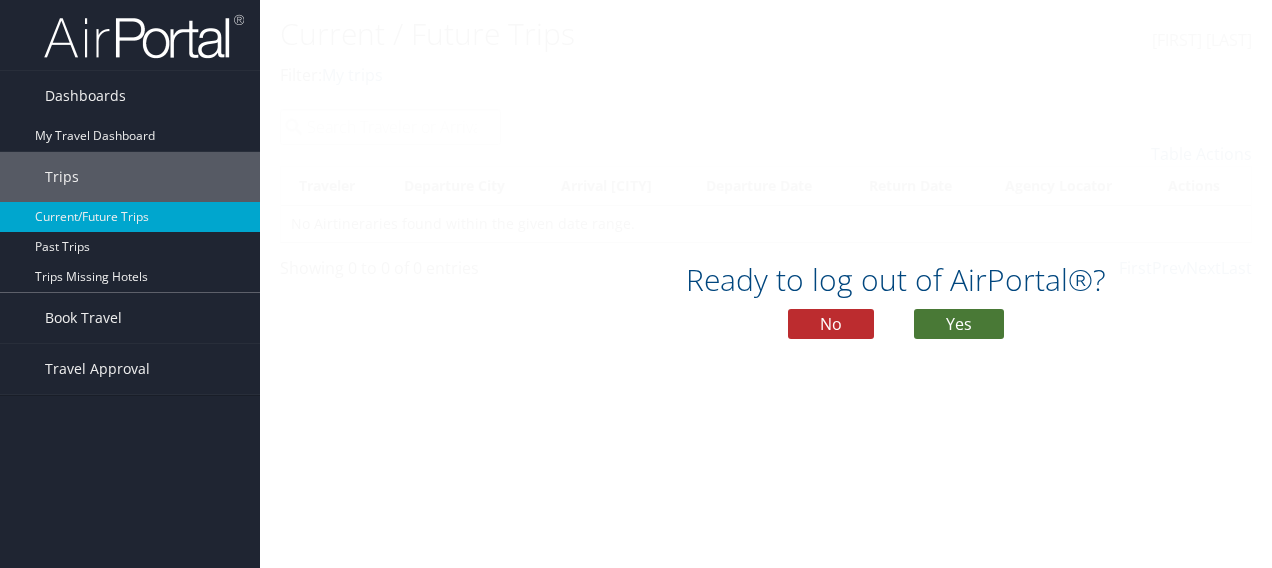 click on "Yes" at bounding box center (959, 324) 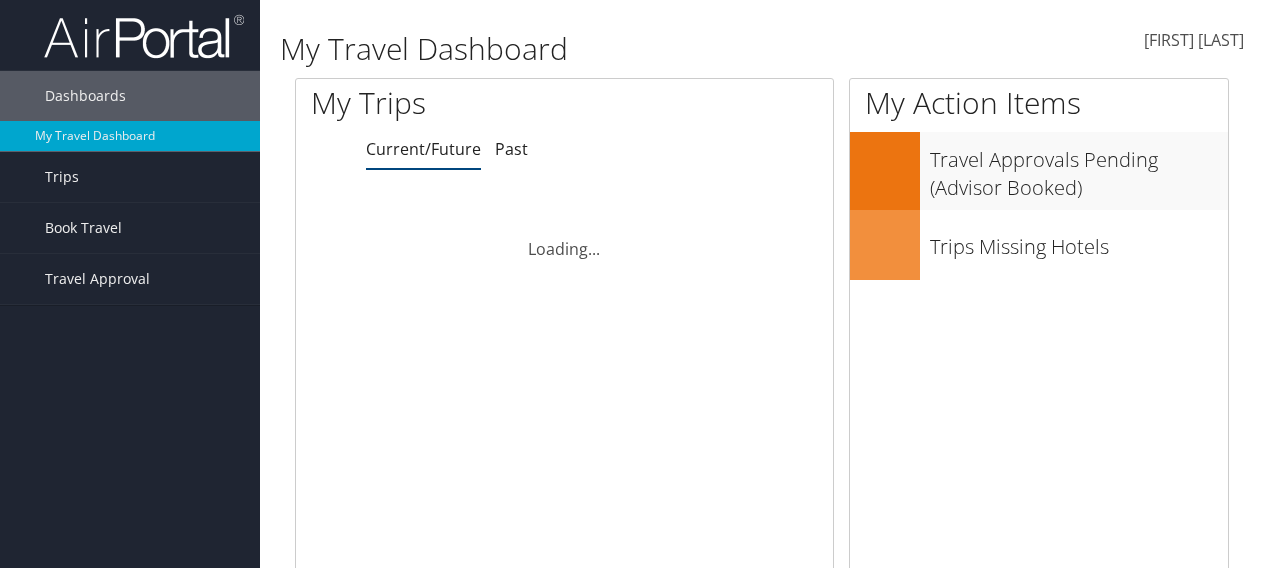 scroll, scrollTop: 0, scrollLeft: 0, axis: both 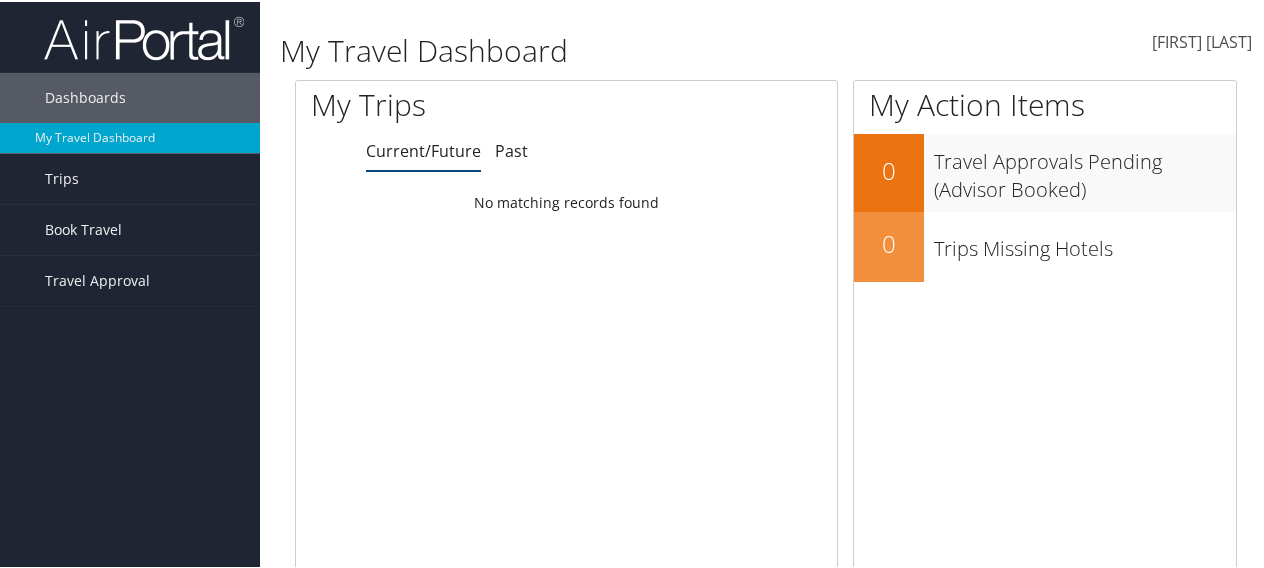 click on "[FIRST] [LAST]" at bounding box center (1202, 40) 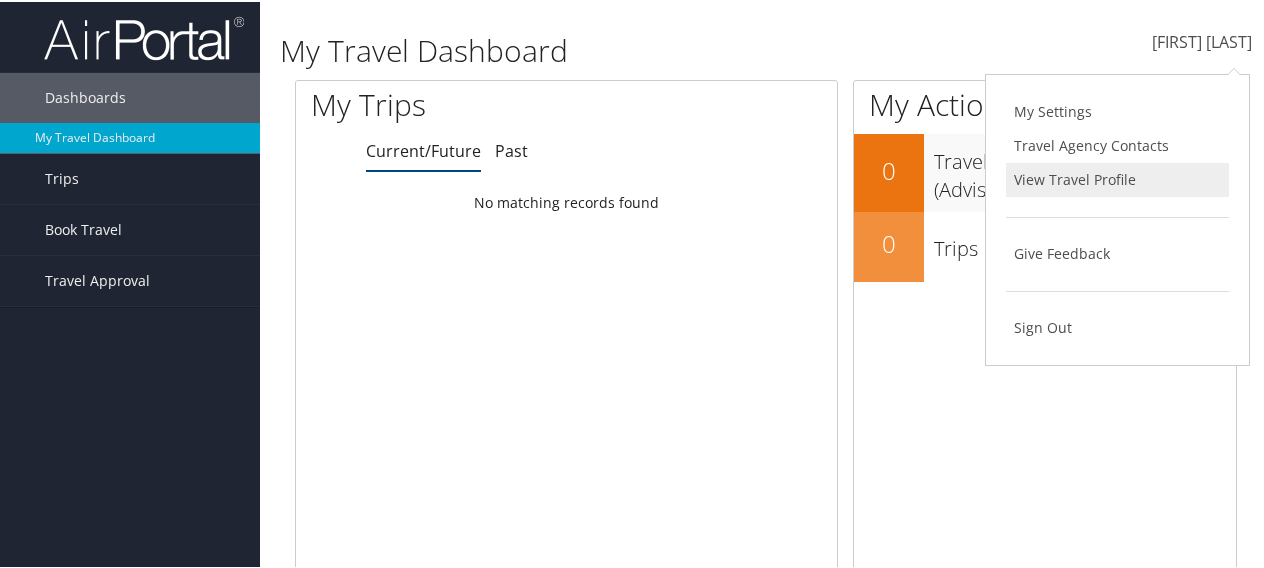 click on "View Travel Profile" at bounding box center [1117, 178] 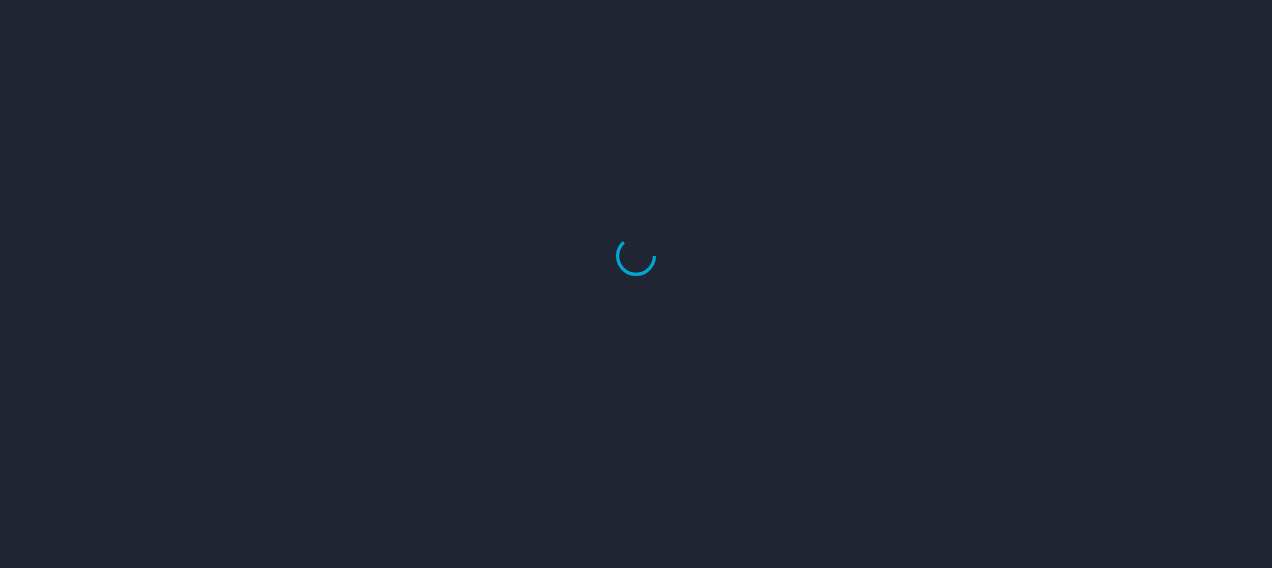 scroll, scrollTop: 0, scrollLeft: 0, axis: both 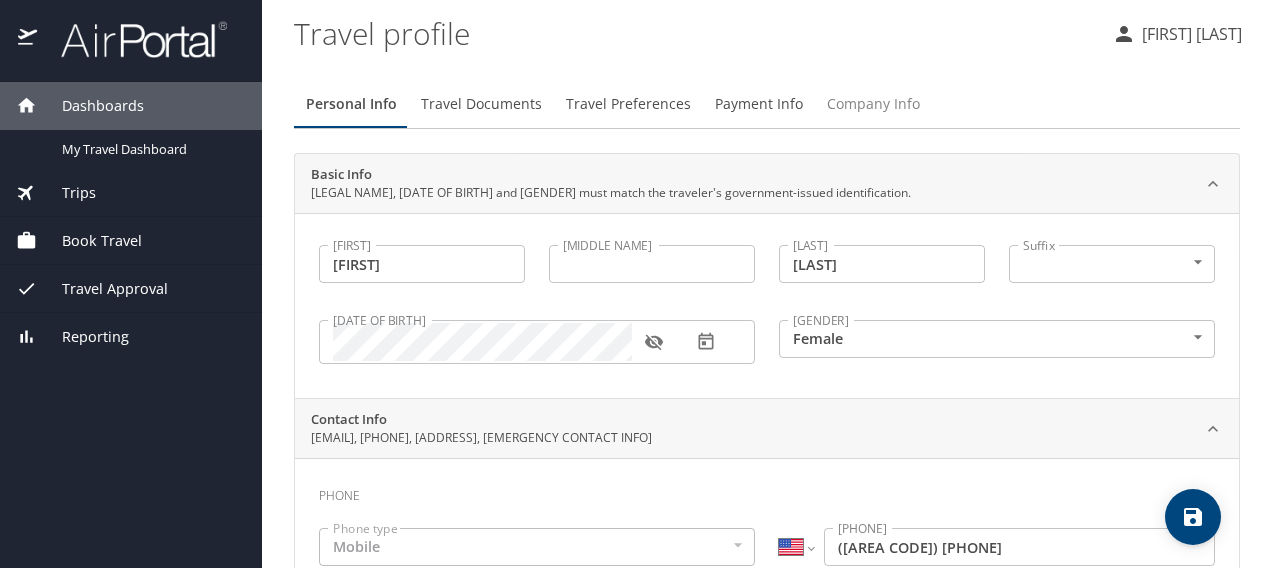 click on "Company Info" at bounding box center (873, 104) 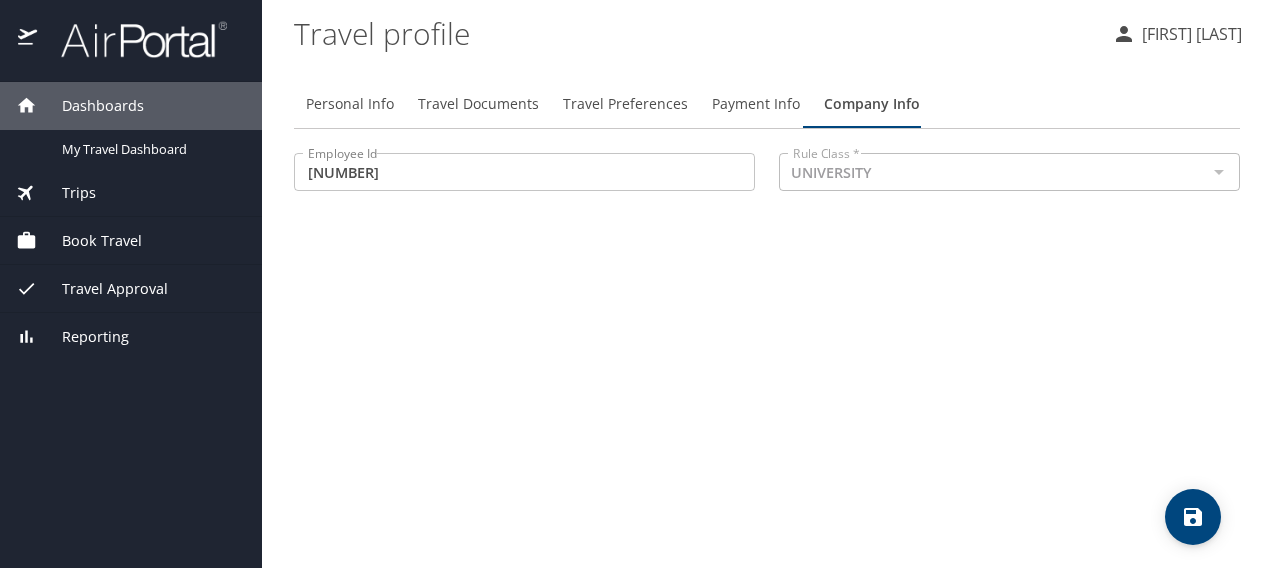click on "Travel Approval" at bounding box center [102, 289] 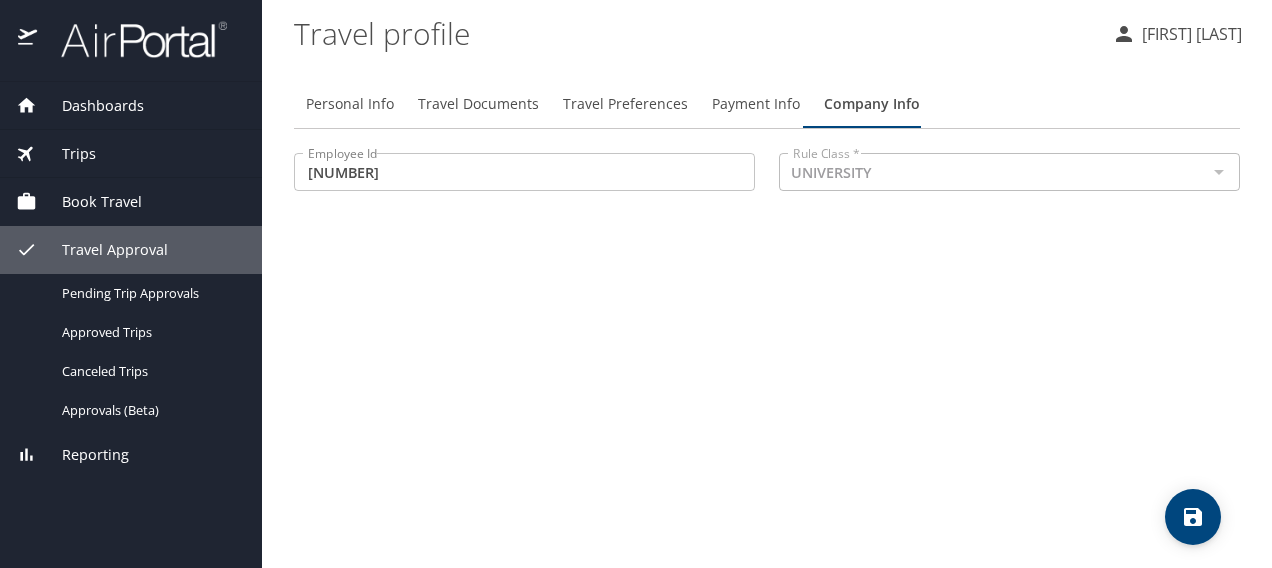 click on "Reporting" at bounding box center [83, 455] 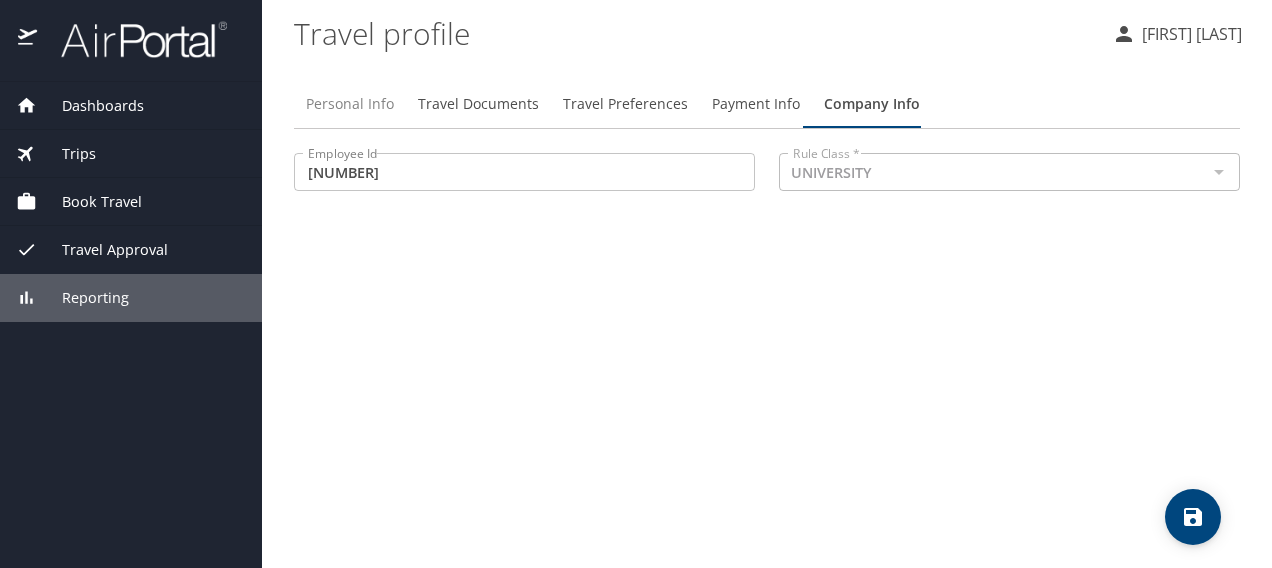 click on "Personal Info" at bounding box center [350, 104] 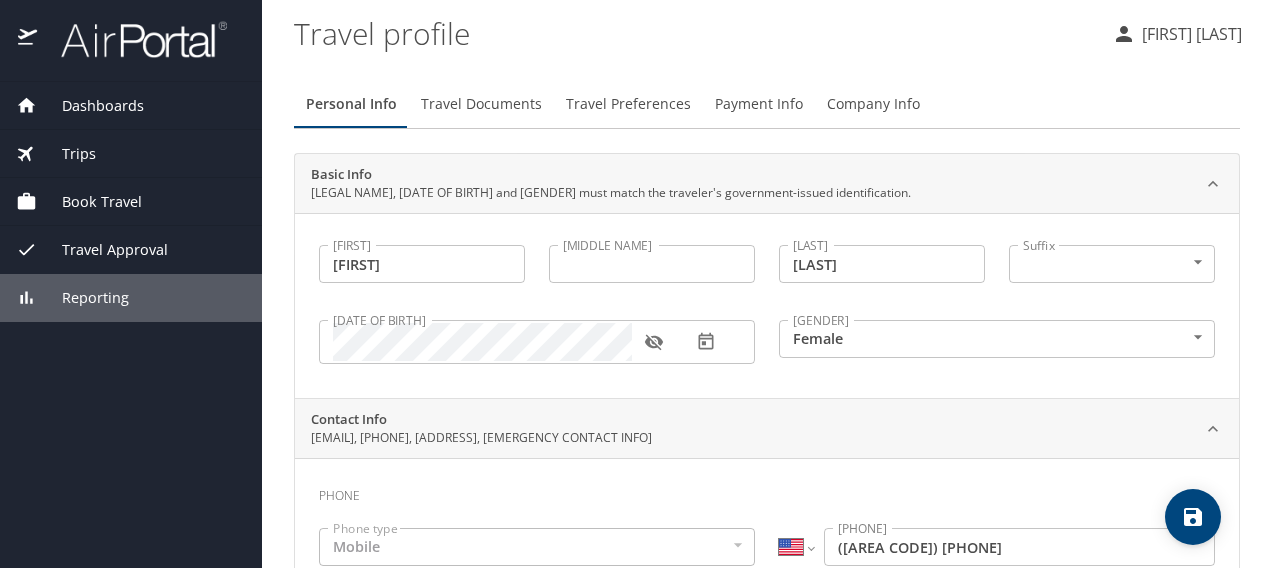 click on "Travel Approval" at bounding box center (102, 250) 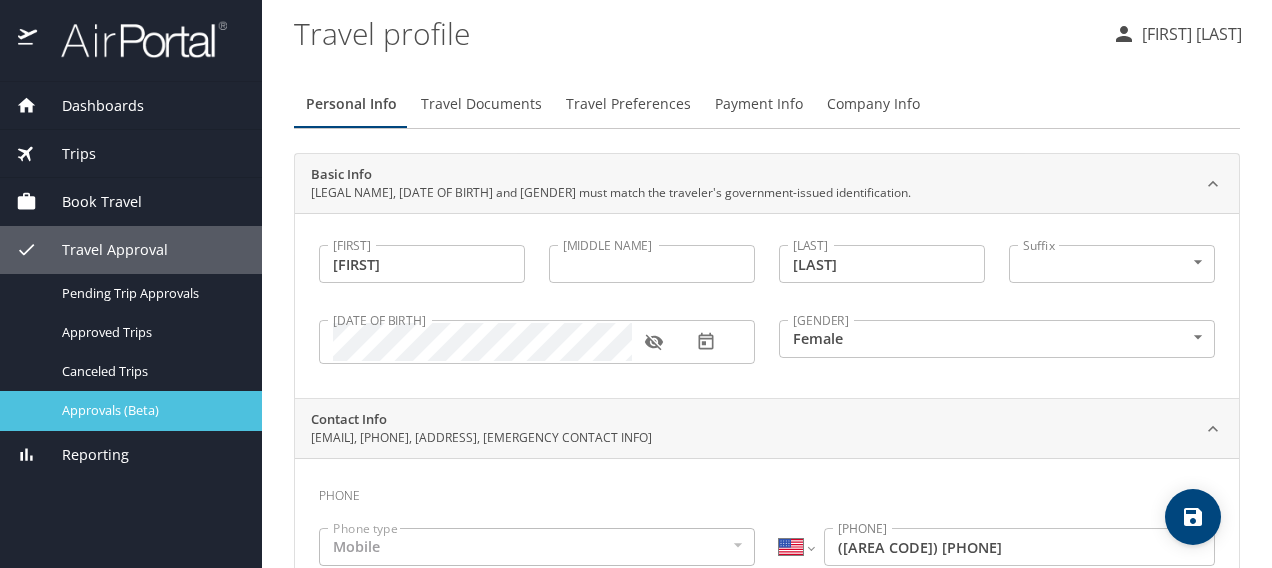 click on "Approvals (Beta)" at bounding box center [131, 410] 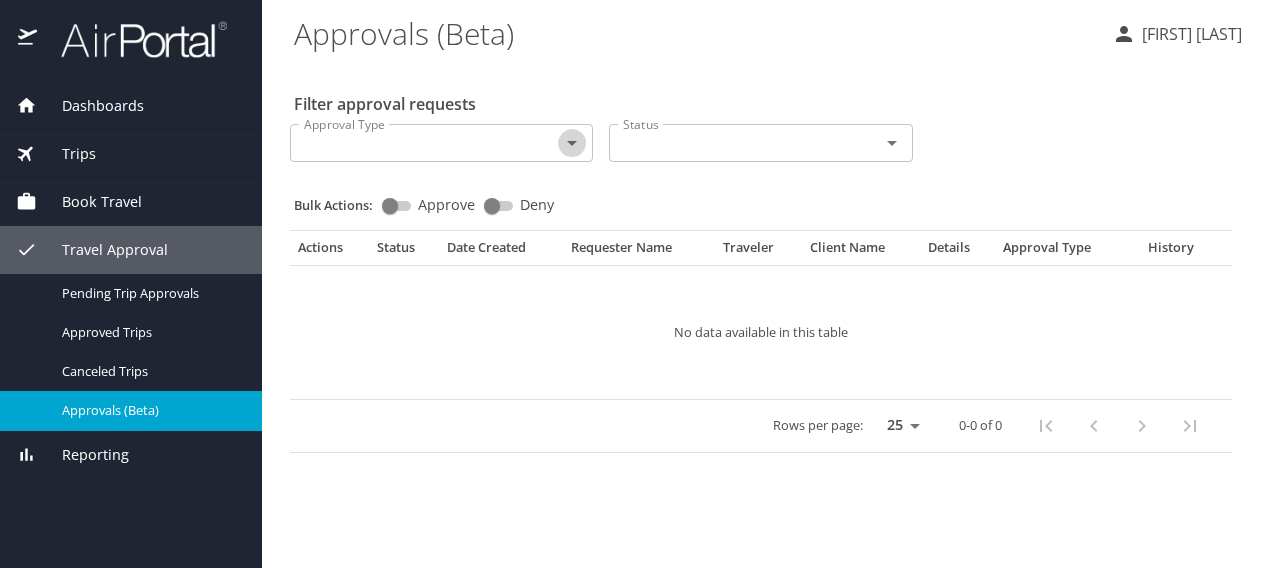 click at bounding box center [572, 143] 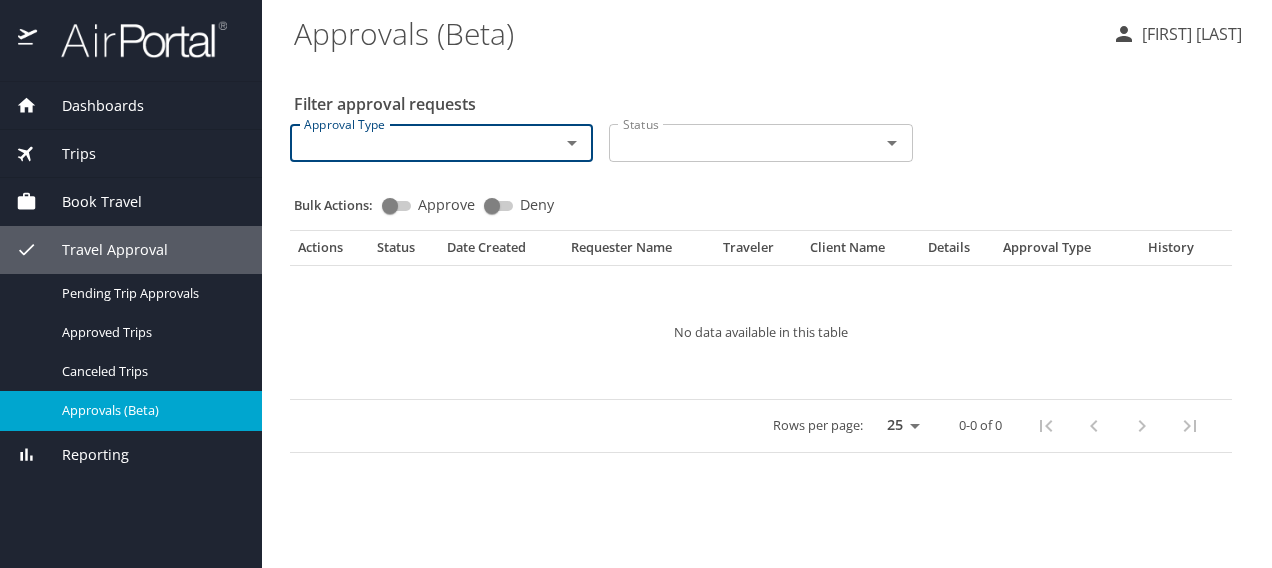 click on "Book Travel" at bounding box center [89, 202] 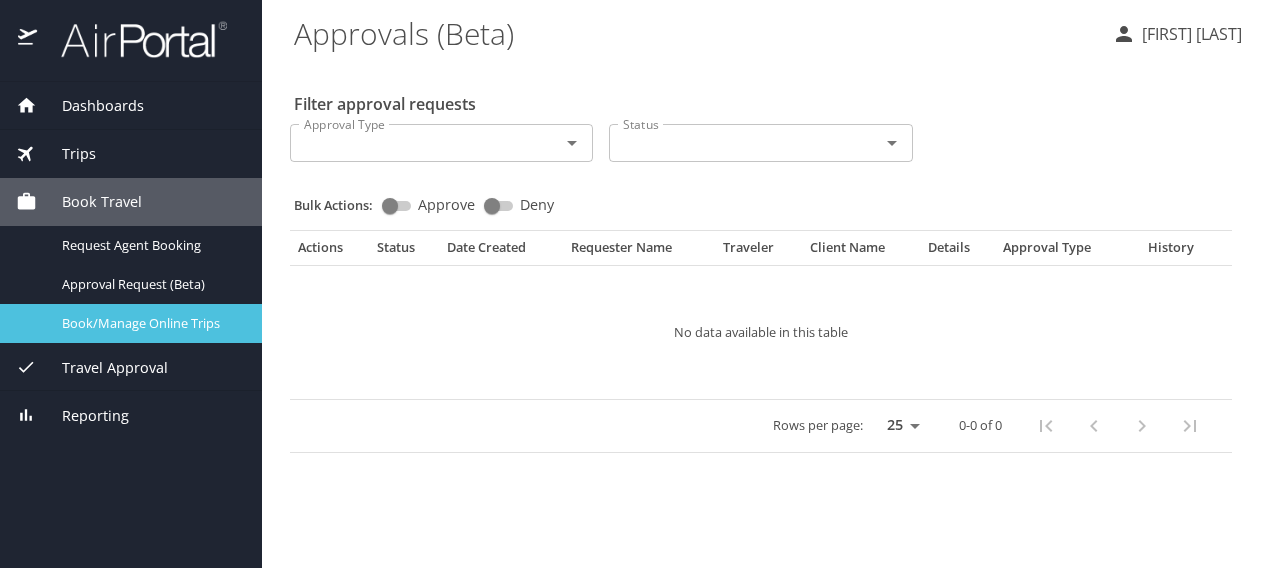 click on "Book/Manage Online Trips" at bounding box center (150, 323) 